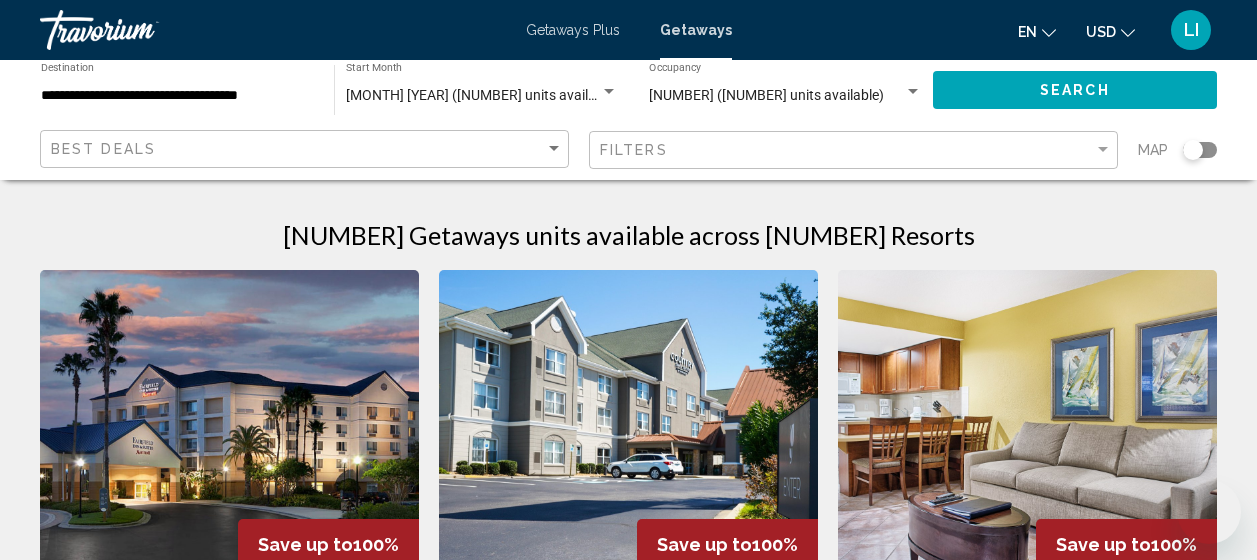 scroll, scrollTop: 500, scrollLeft: 0, axis: vertical 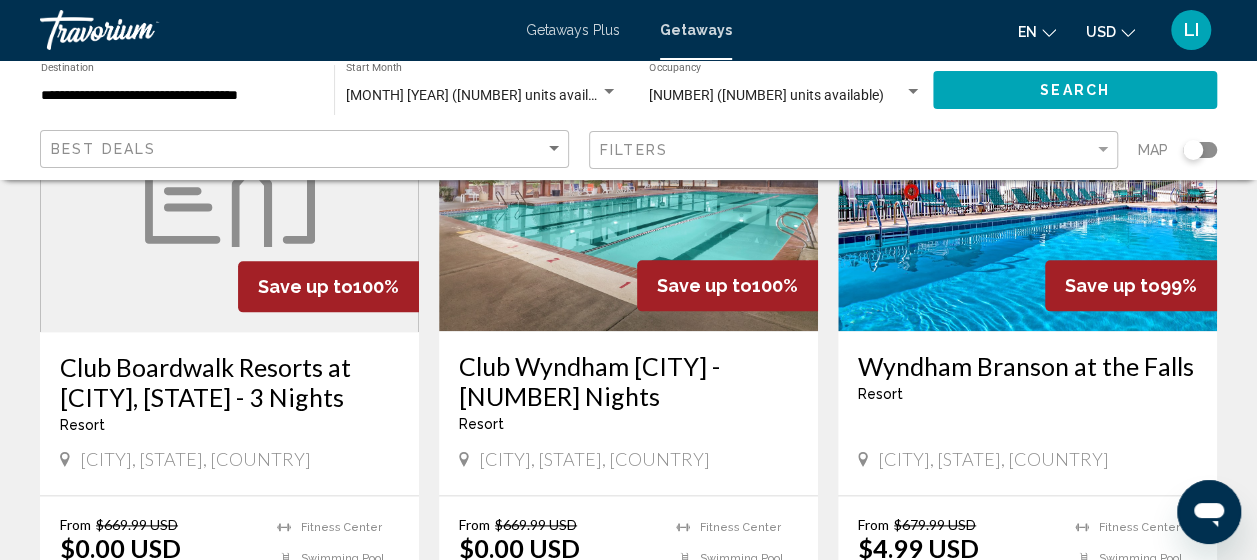 click at bounding box center (230, 172) 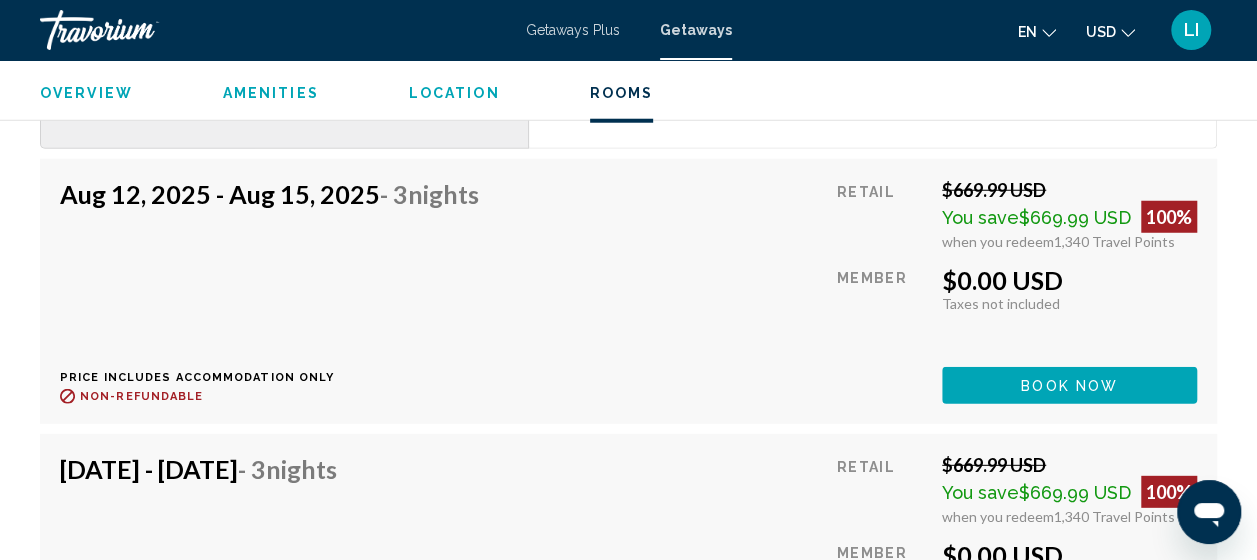 scroll, scrollTop: 2600, scrollLeft: 0, axis: vertical 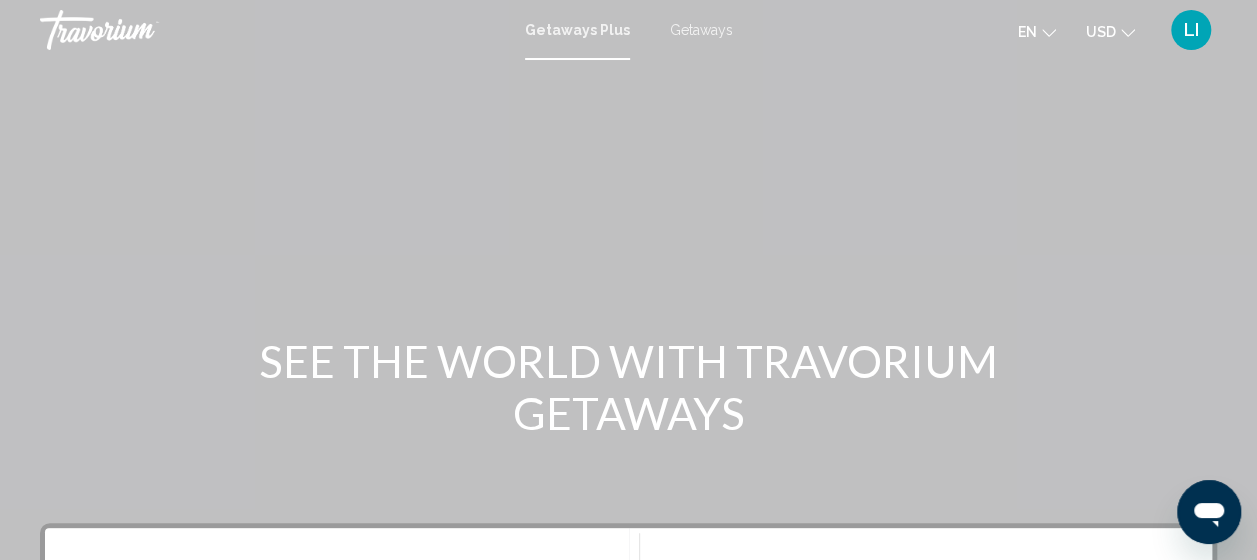 click on "Getaways" at bounding box center [701, 30] 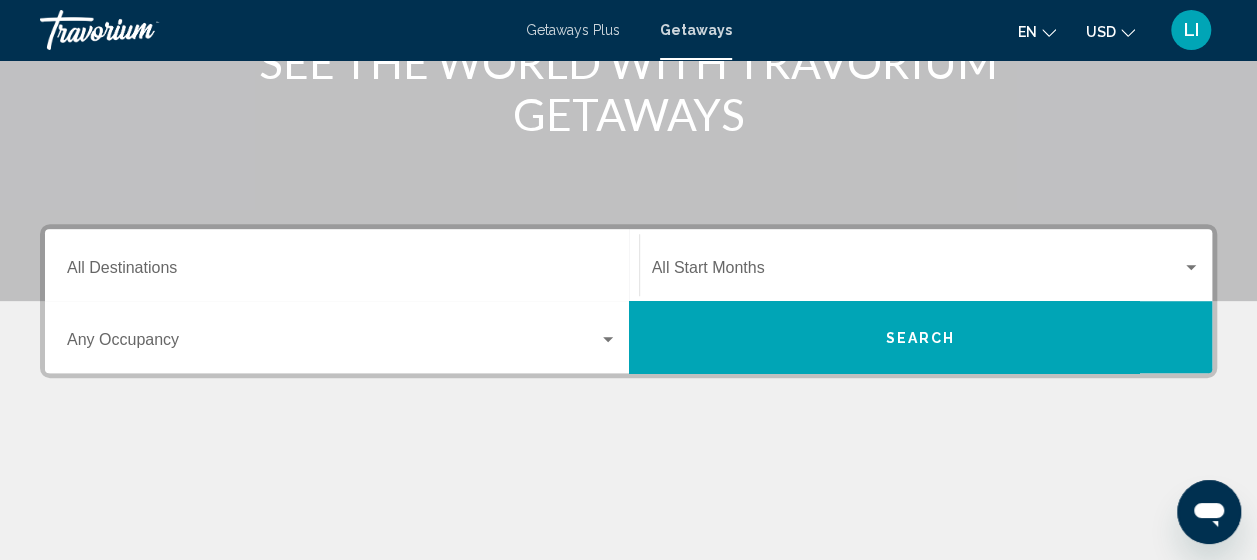 scroll, scrollTop: 300, scrollLeft: 0, axis: vertical 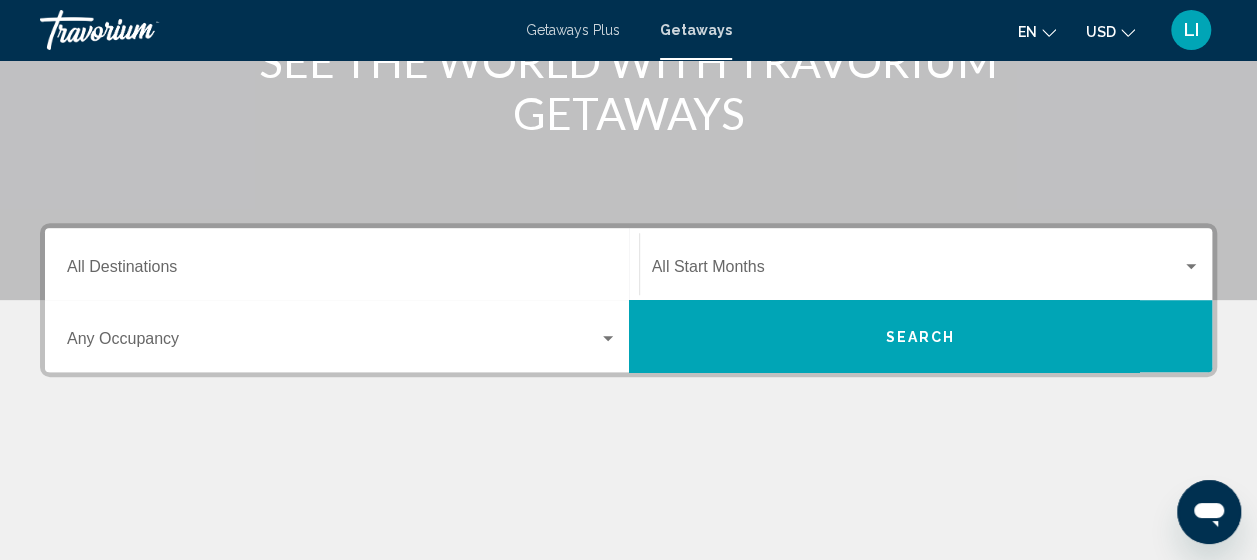 click on "Destination All Destinations" at bounding box center [342, 271] 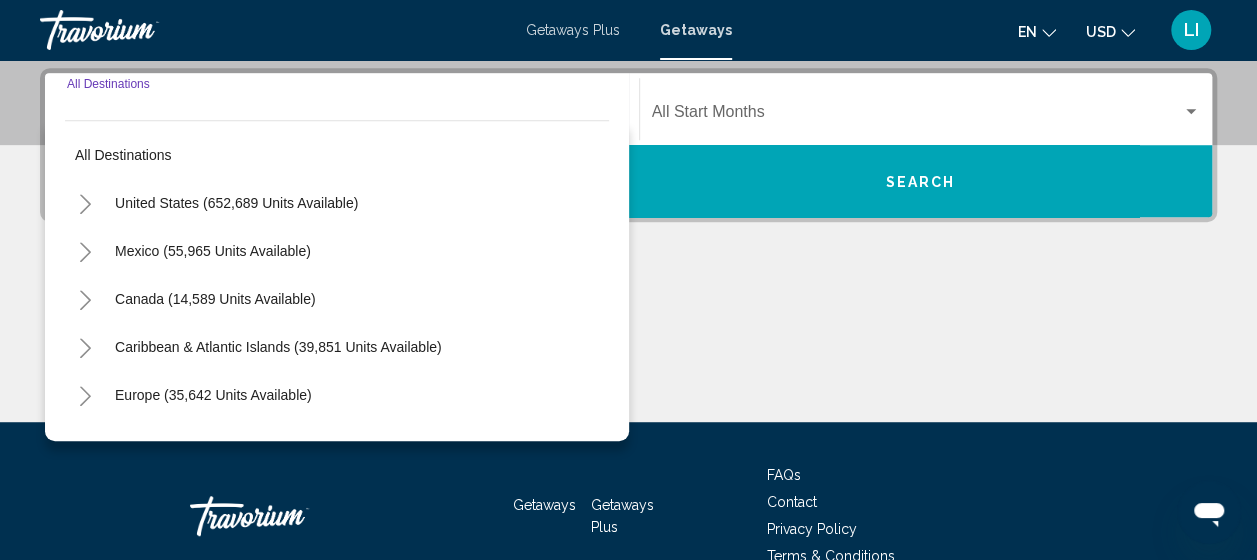 scroll, scrollTop: 458, scrollLeft: 0, axis: vertical 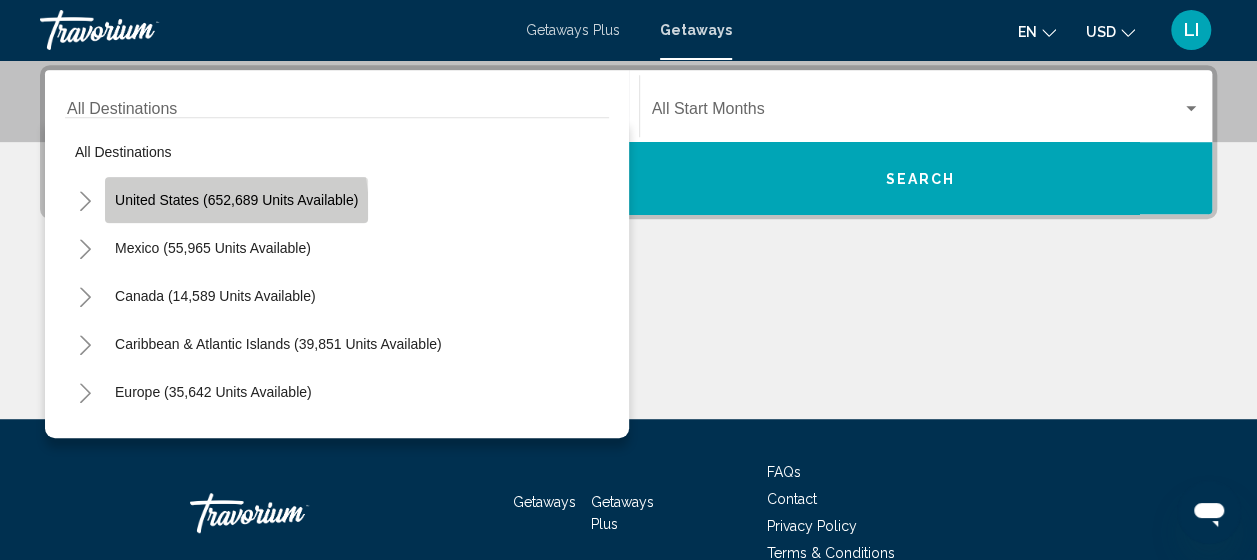 click on "United States (652,689 units available)" 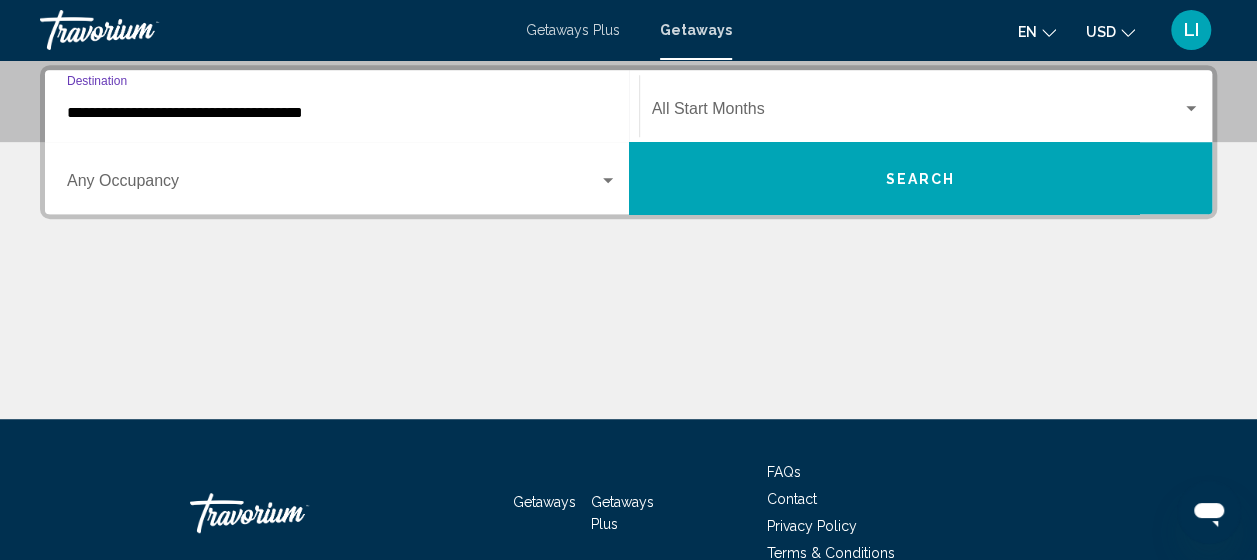 click at bounding box center [333, 185] 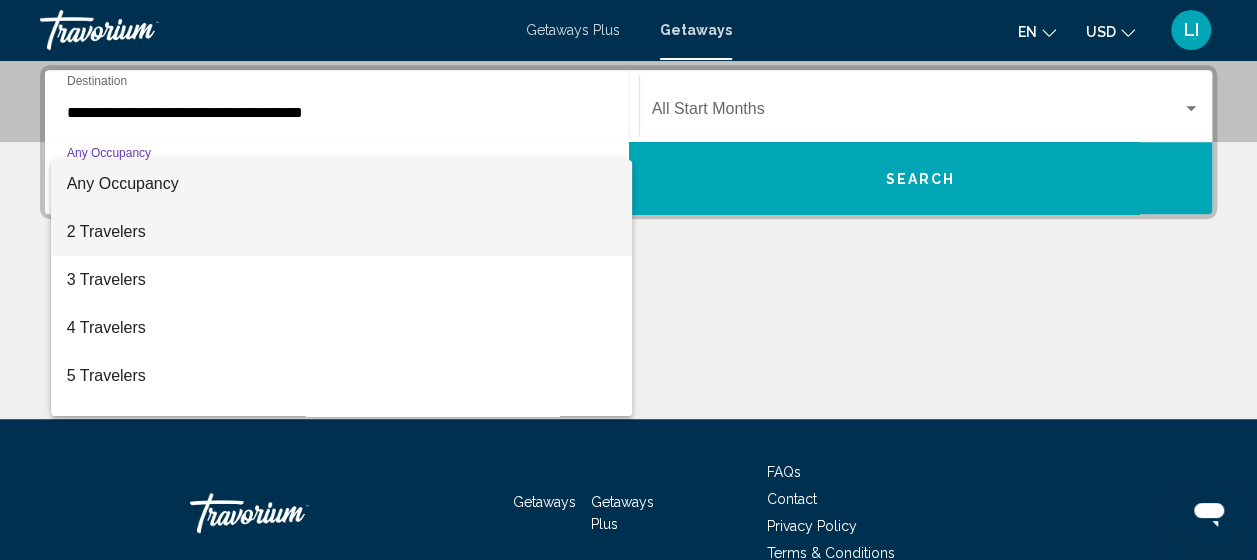click on "2 Travelers" at bounding box center (342, 232) 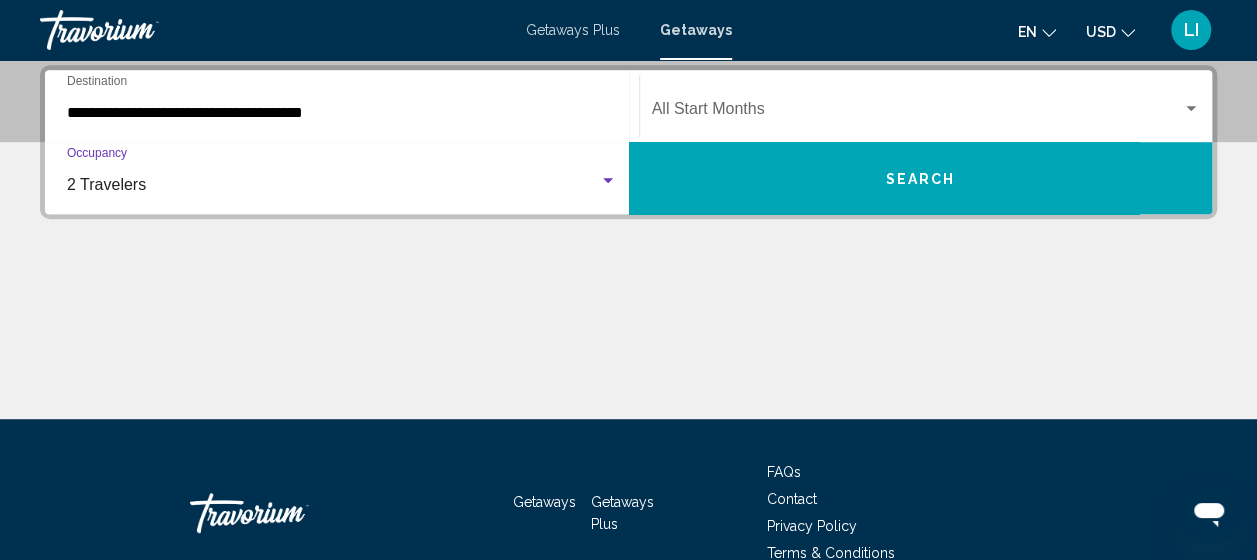 click on "Start Month All Start Months" 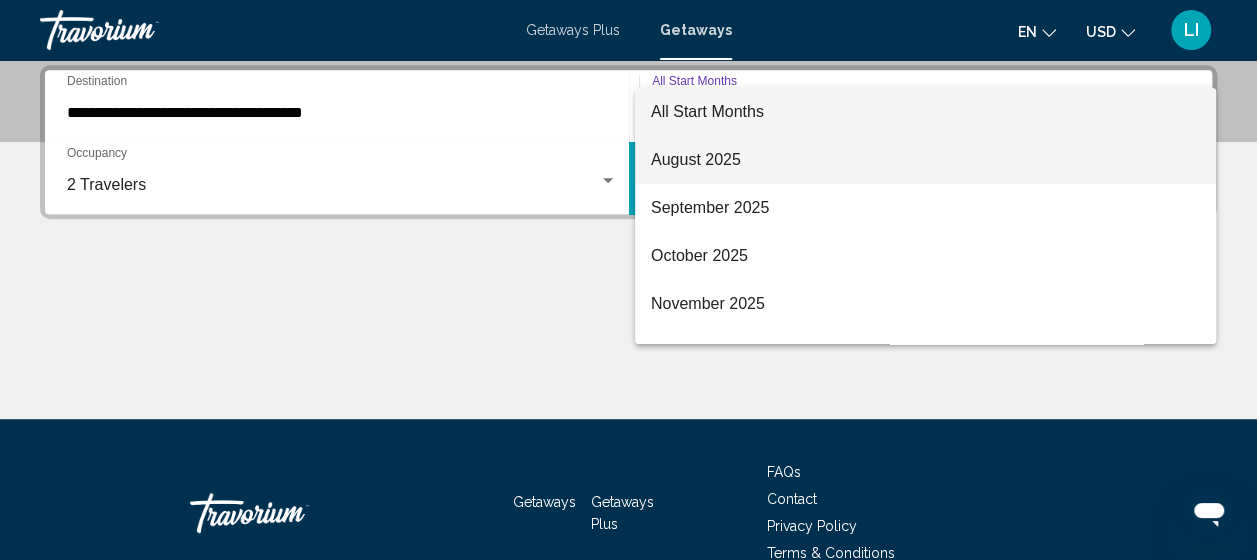 click on "August 2025" at bounding box center [925, 160] 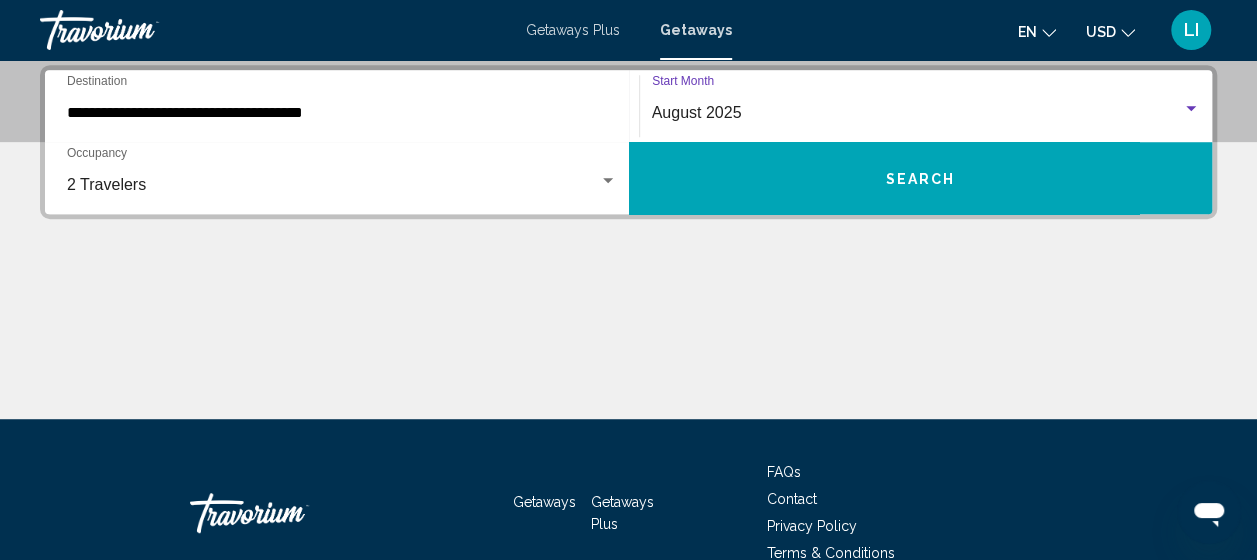 click on "Search" at bounding box center [921, 178] 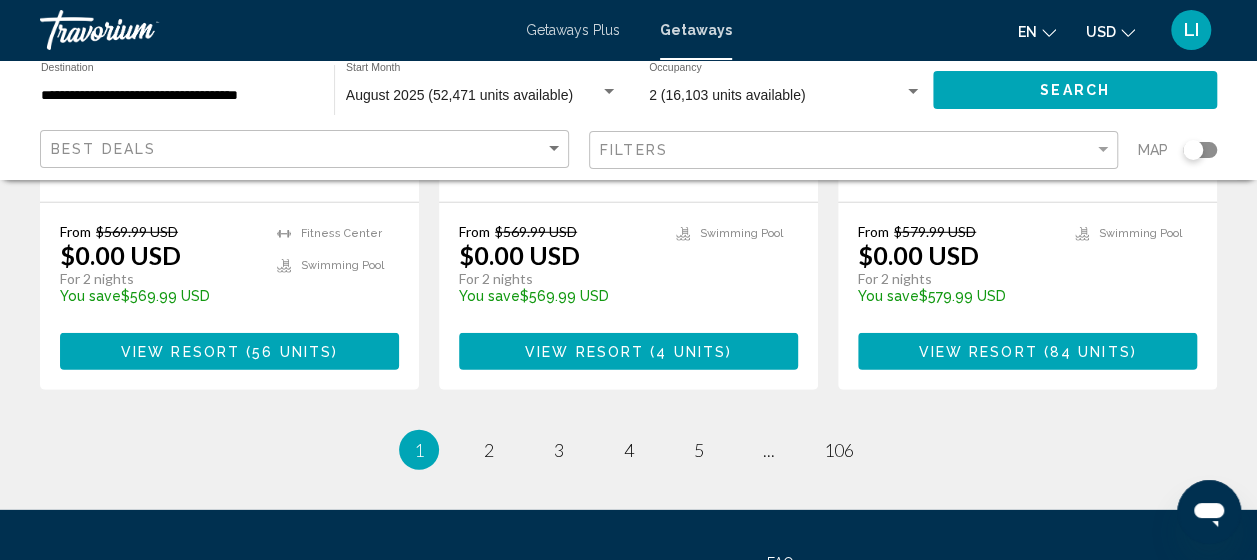 scroll, scrollTop: 2800, scrollLeft: 0, axis: vertical 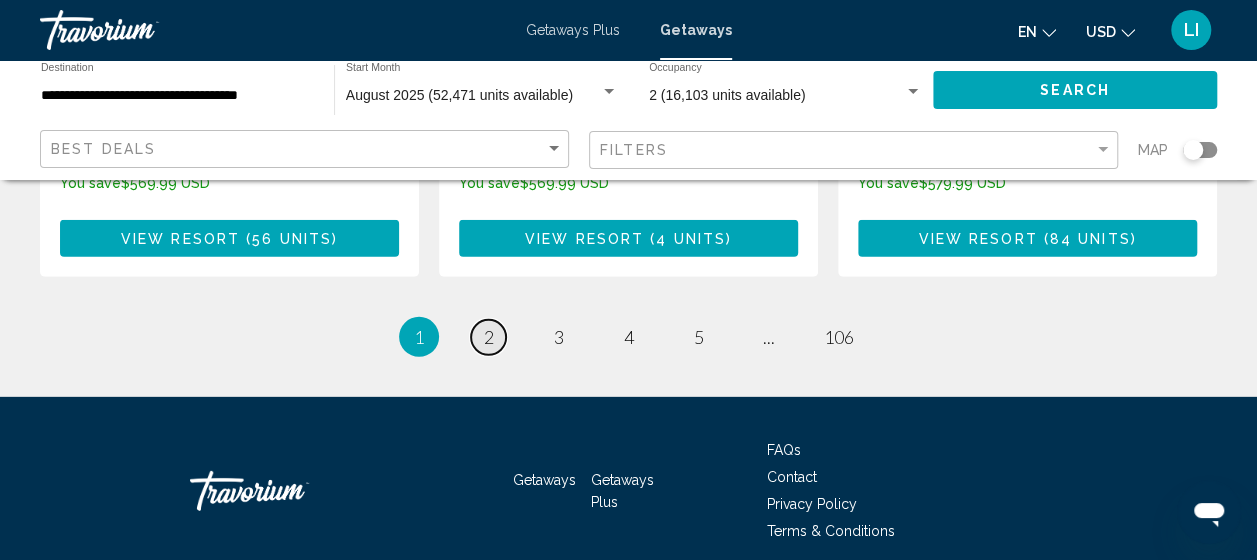 click on "2" at bounding box center (489, 337) 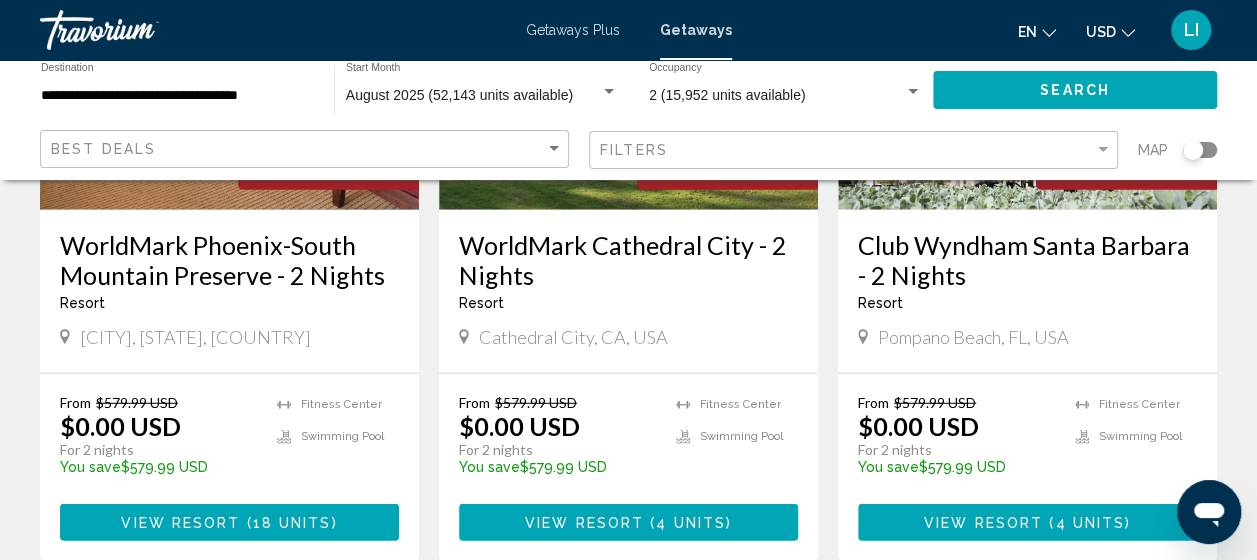 scroll, scrollTop: 2600, scrollLeft: 0, axis: vertical 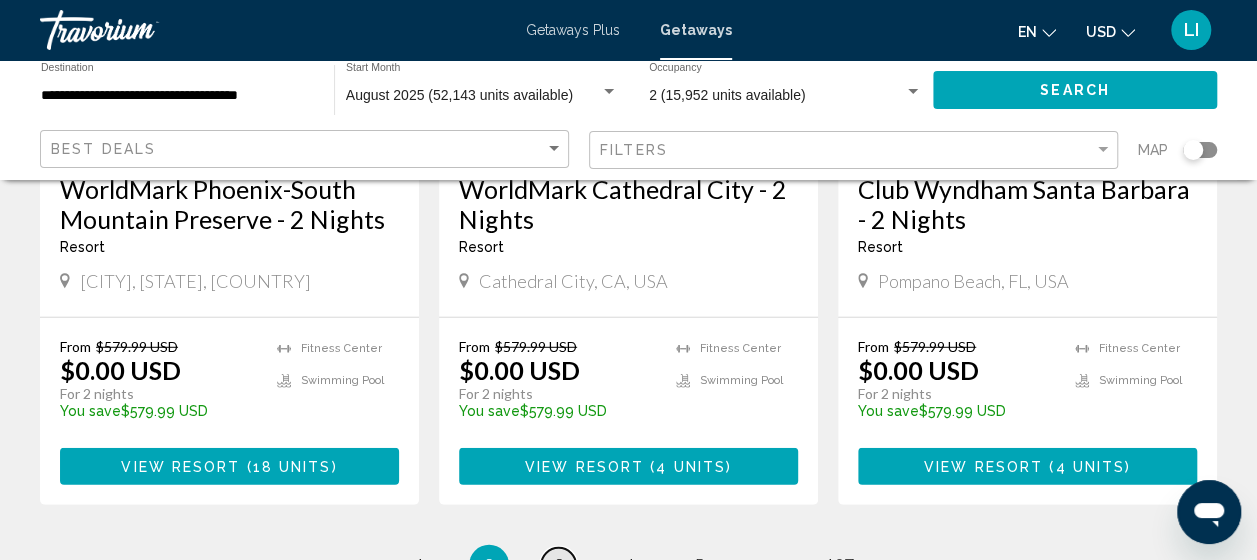 click on "page  3" at bounding box center (558, 565) 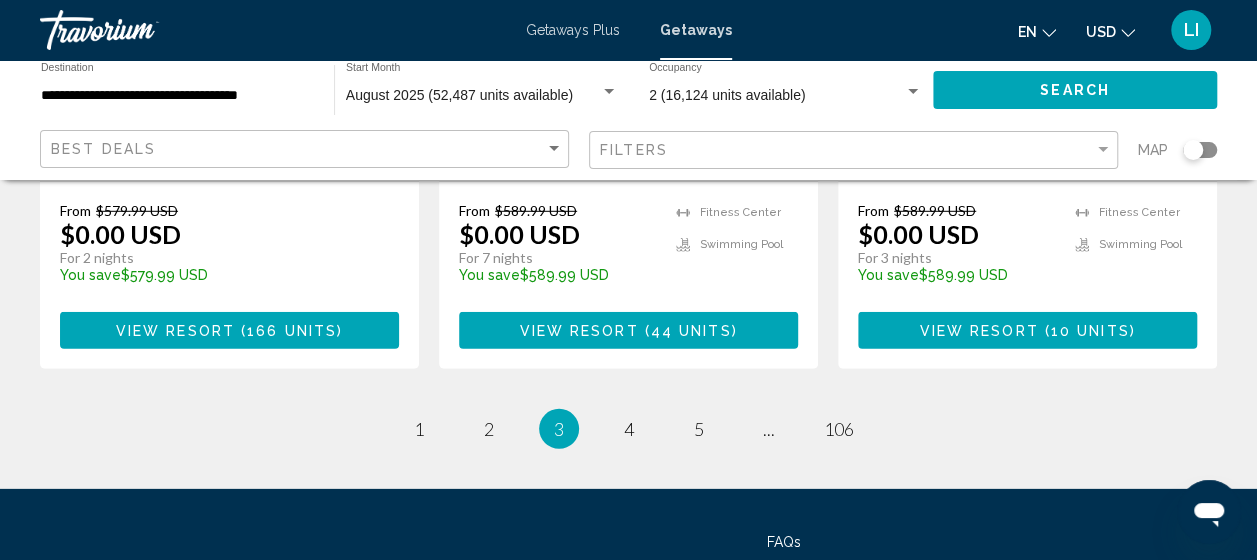 scroll, scrollTop: 2800, scrollLeft: 0, axis: vertical 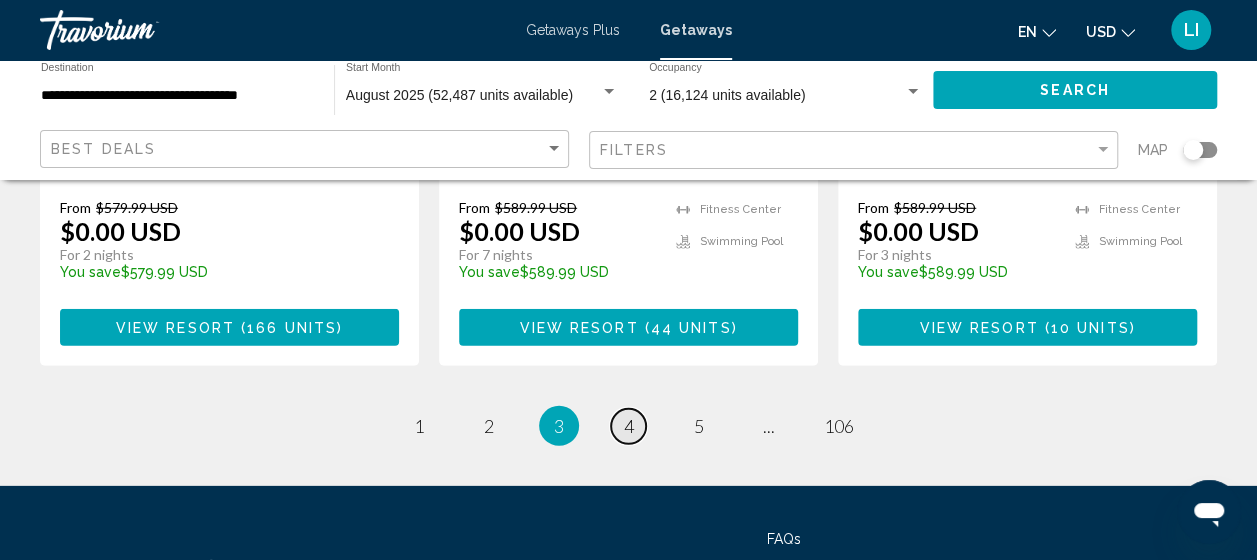 click on "4" at bounding box center [629, 426] 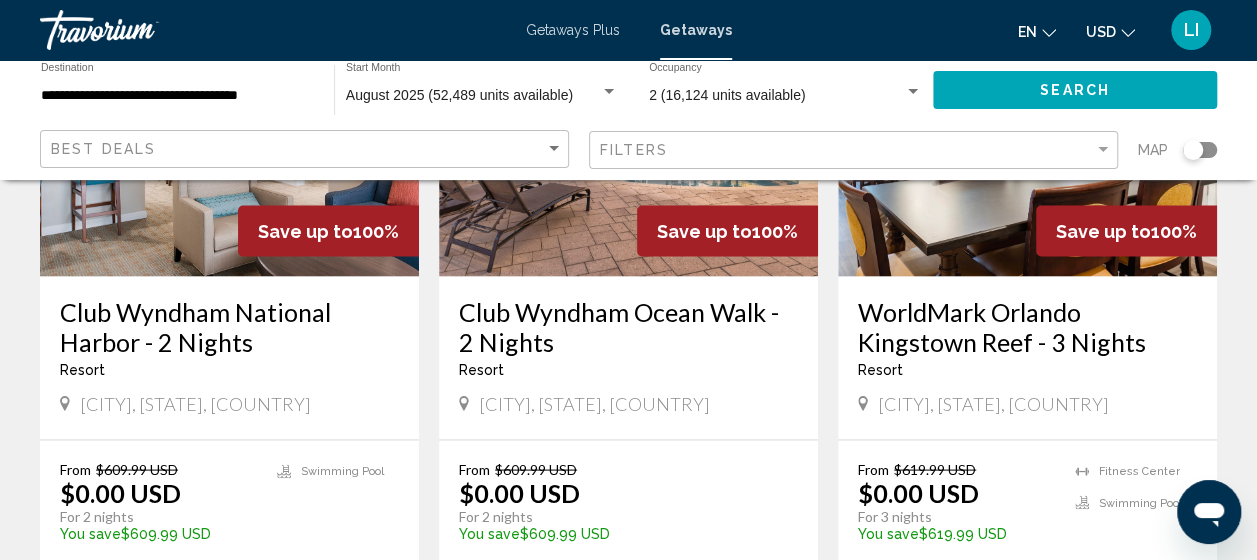 scroll, scrollTop: 1800, scrollLeft: 0, axis: vertical 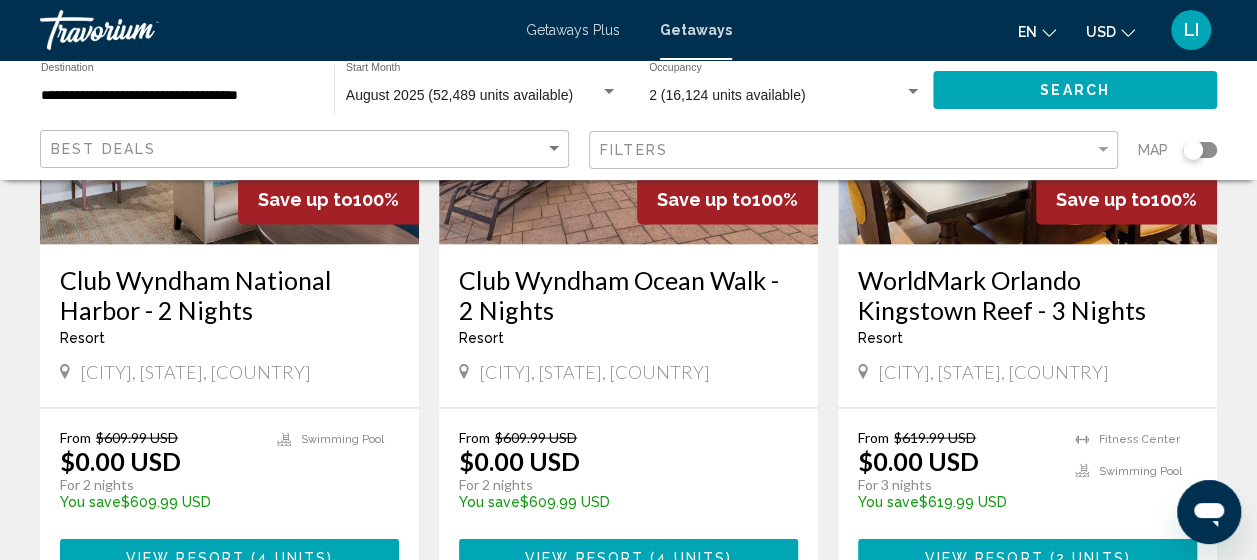 click on "WorldMark Orlando Kingstown Reef - 3 Nights" at bounding box center [1027, 294] 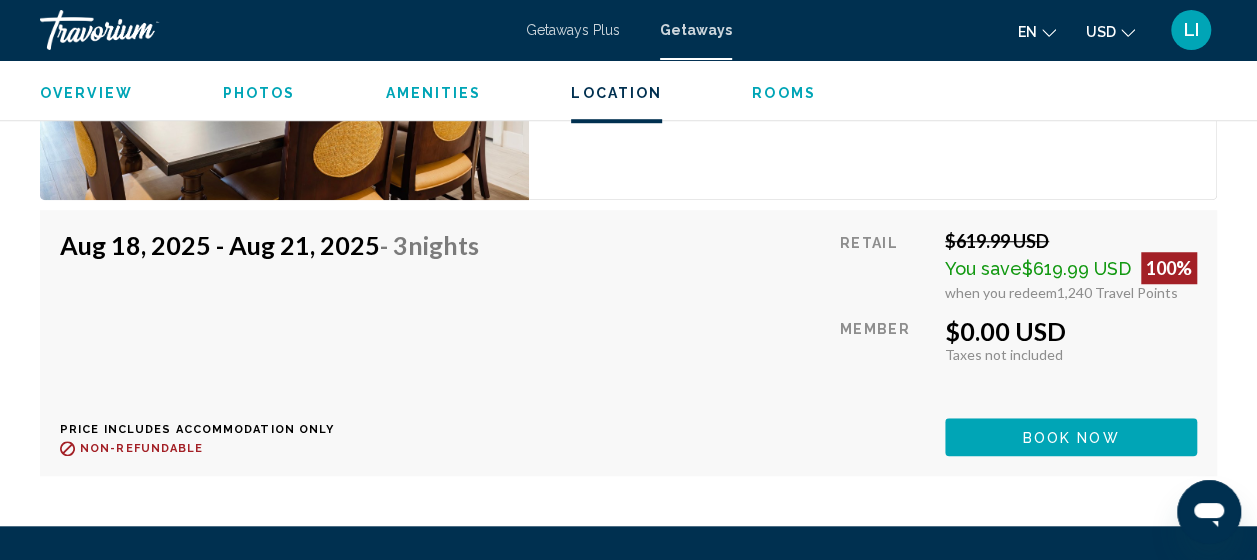 scroll, scrollTop: 4655, scrollLeft: 0, axis: vertical 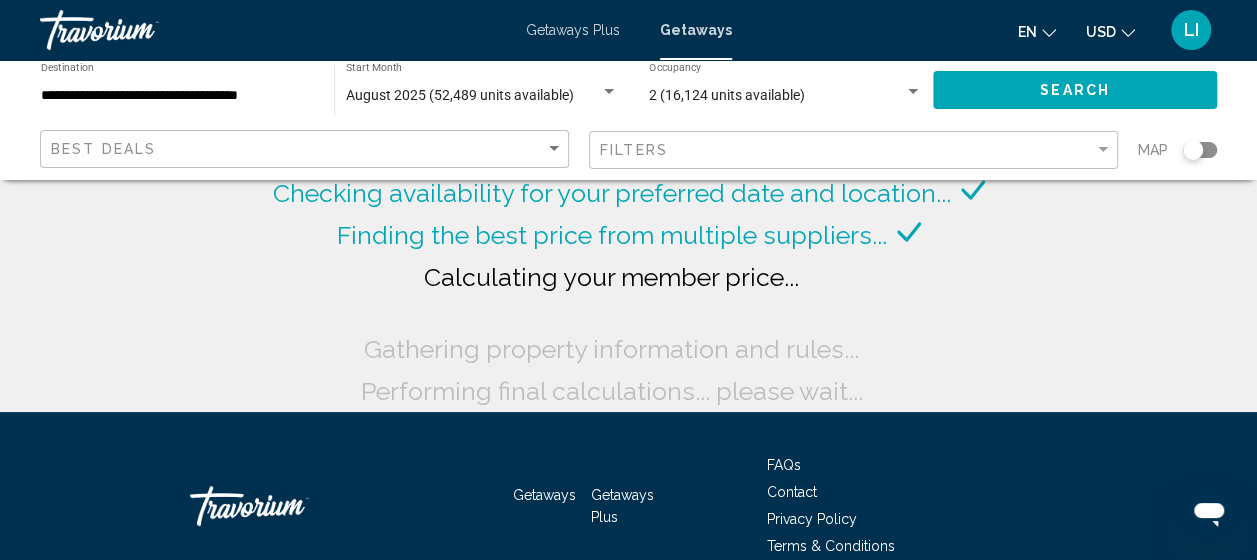 click at bounding box center [609, 91] 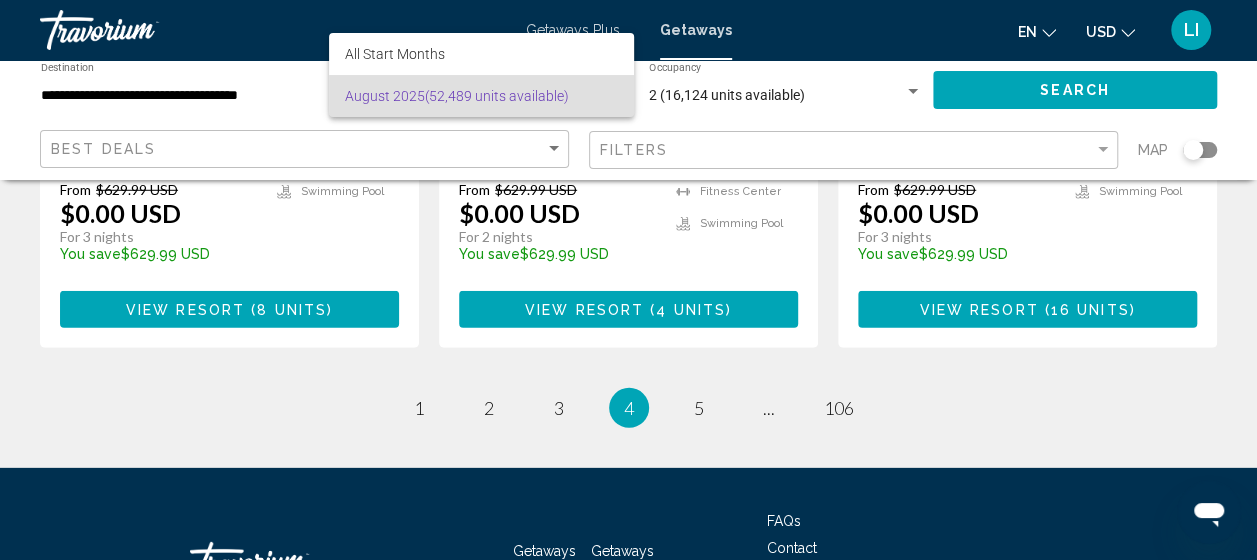 scroll, scrollTop: 2800, scrollLeft: 0, axis: vertical 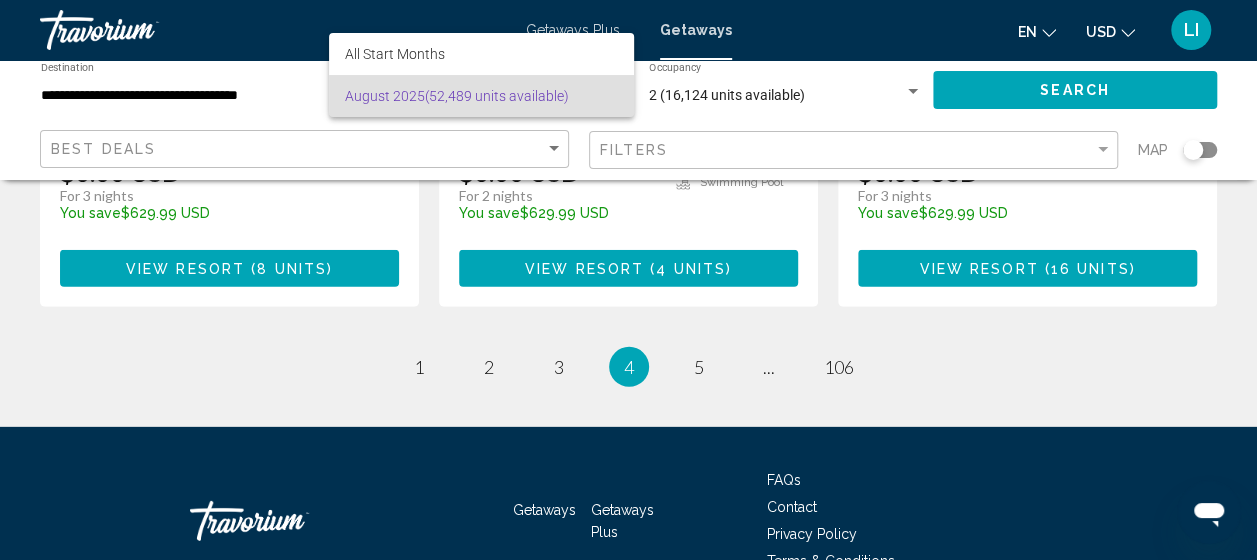 click at bounding box center (628, 280) 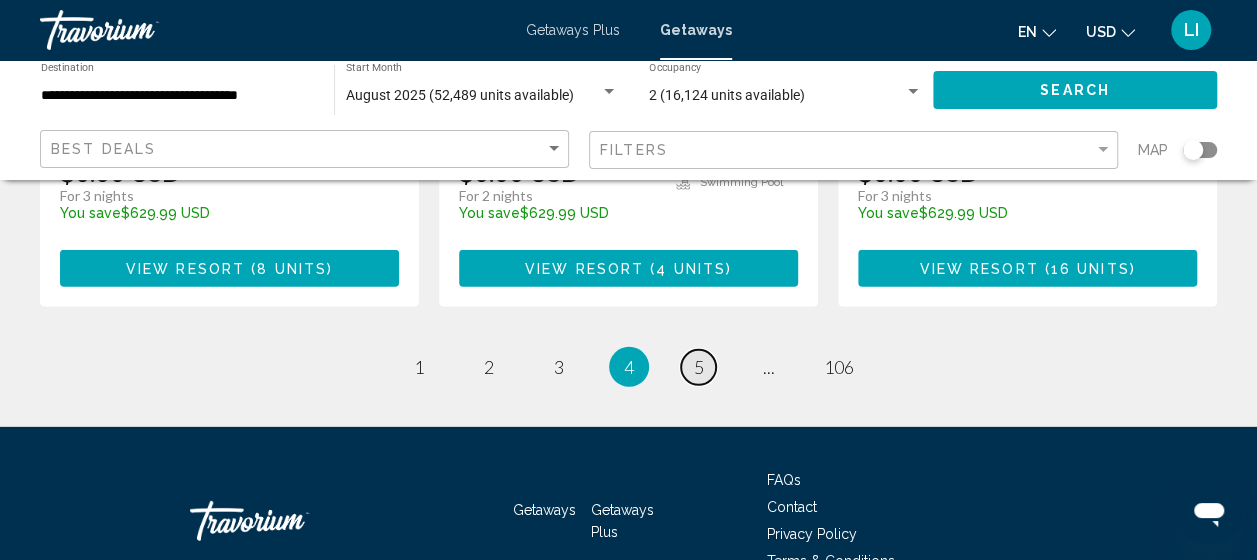 click on "5" at bounding box center [699, 367] 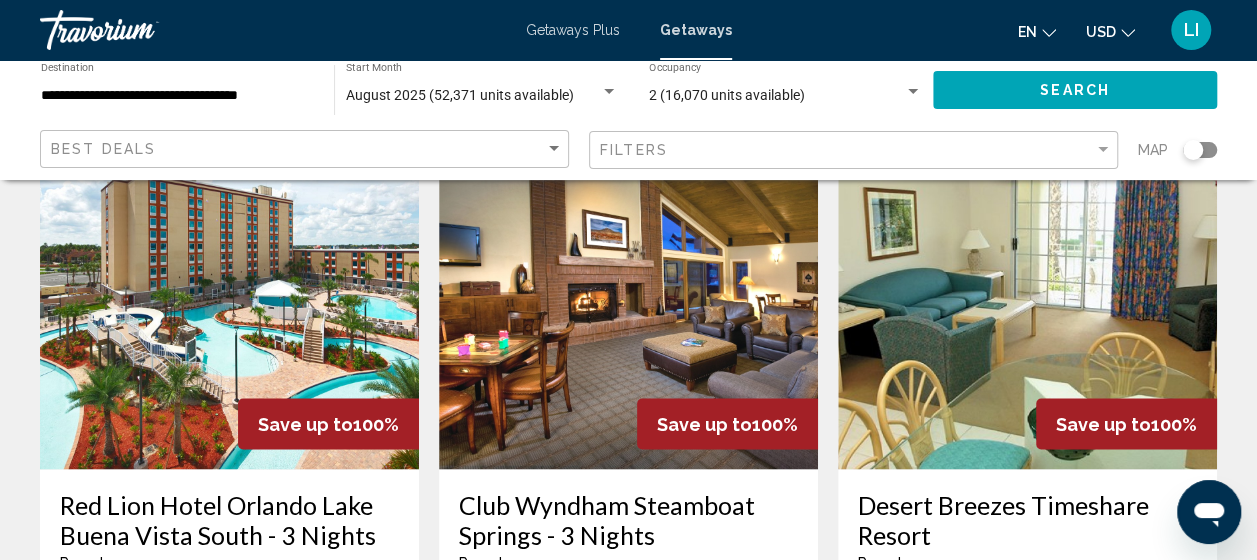 scroll, scrollTop: 1600, scrollLeft: 0, axis: vertical 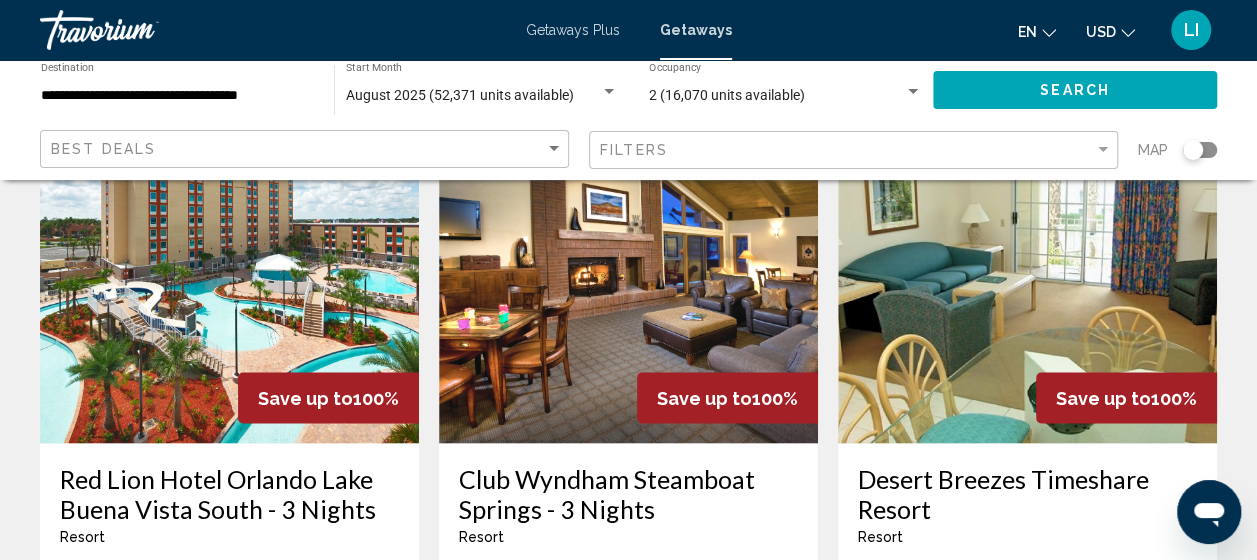 click at bounding box center (609, 92) 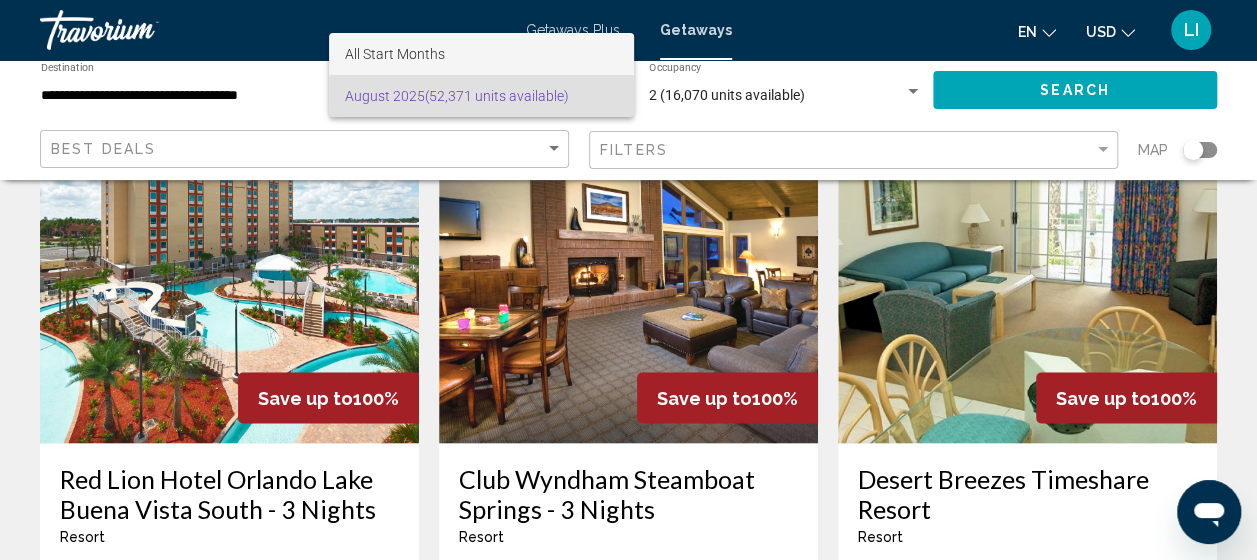 click on "All Start Months" at bounding box center (395, 54) 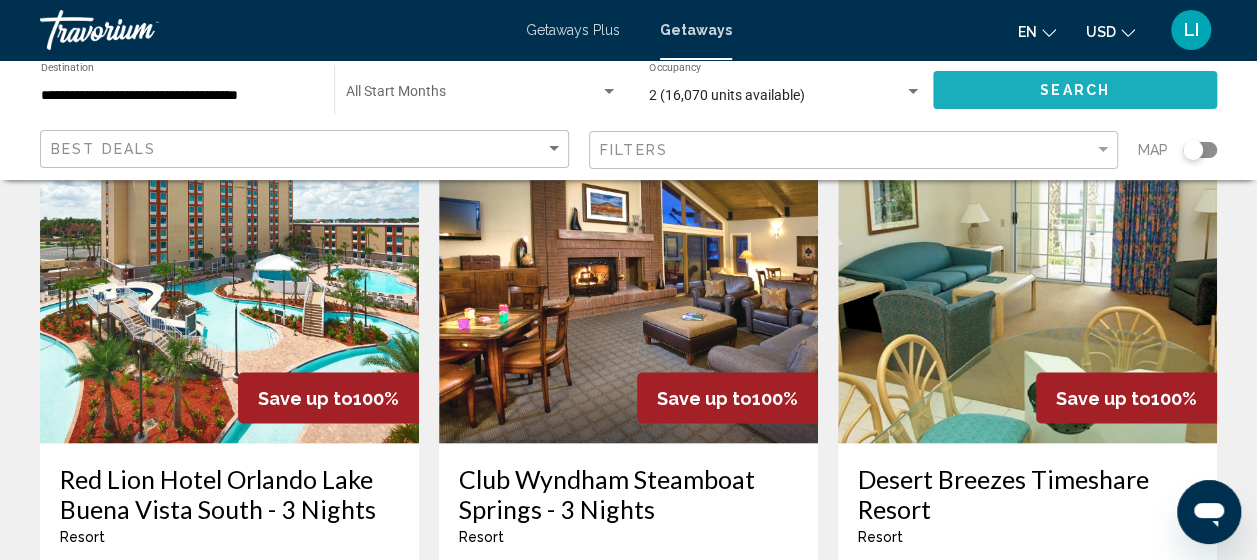 click on "Search" 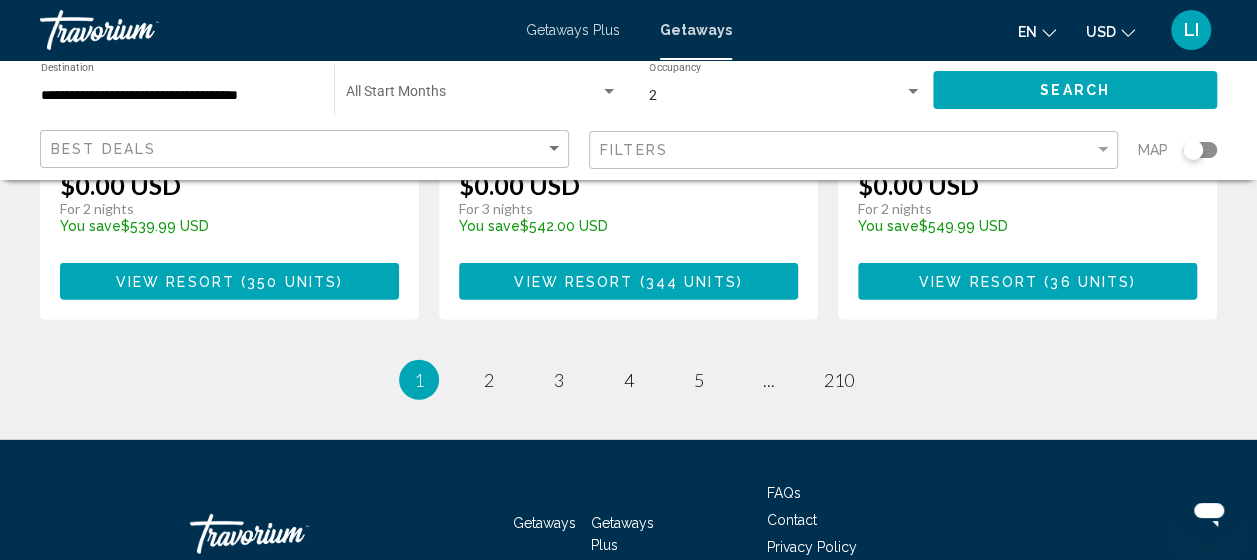 scroll, scrollTop: 2800, scrollLeft: 0, axis: vertical 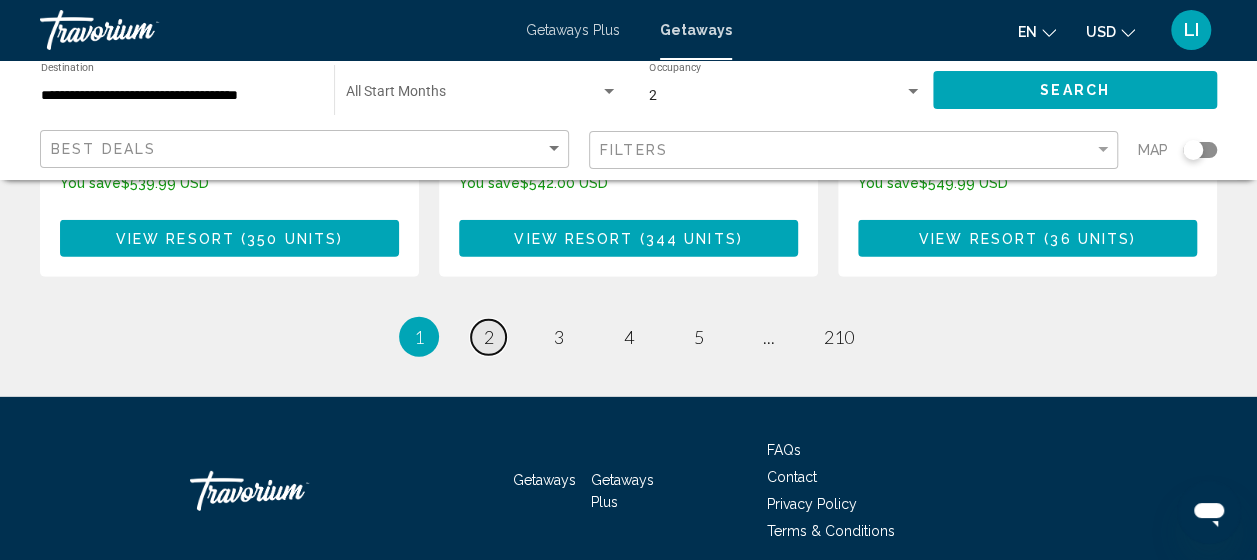 click on "page  2" at bounding box center [488, 337] 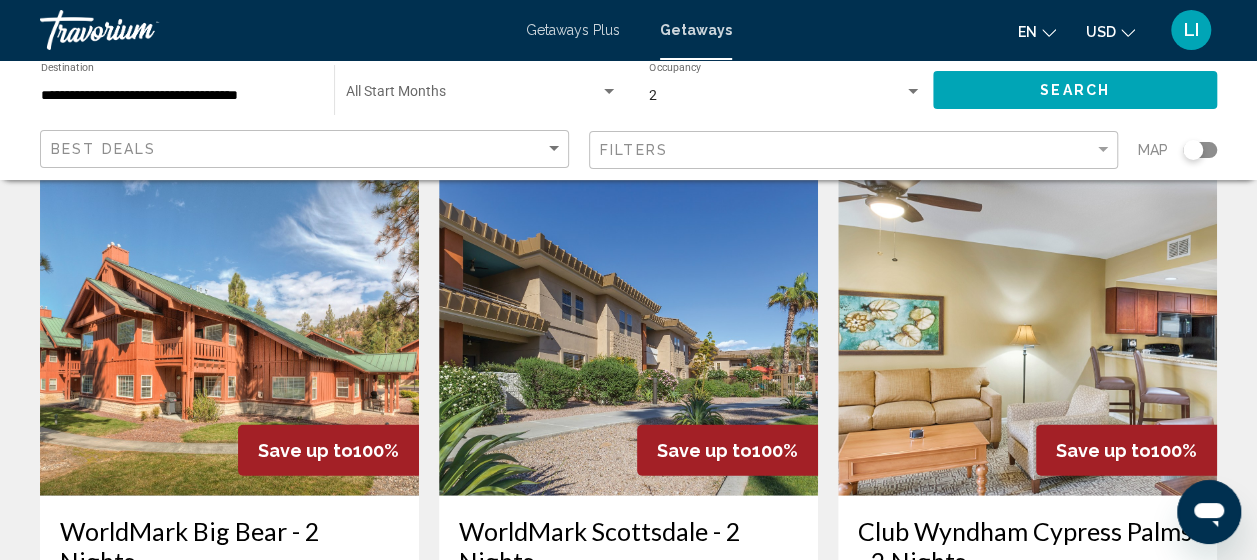 scroll, scrollTop: 2400, scrollLeft: 0, axis: vertical 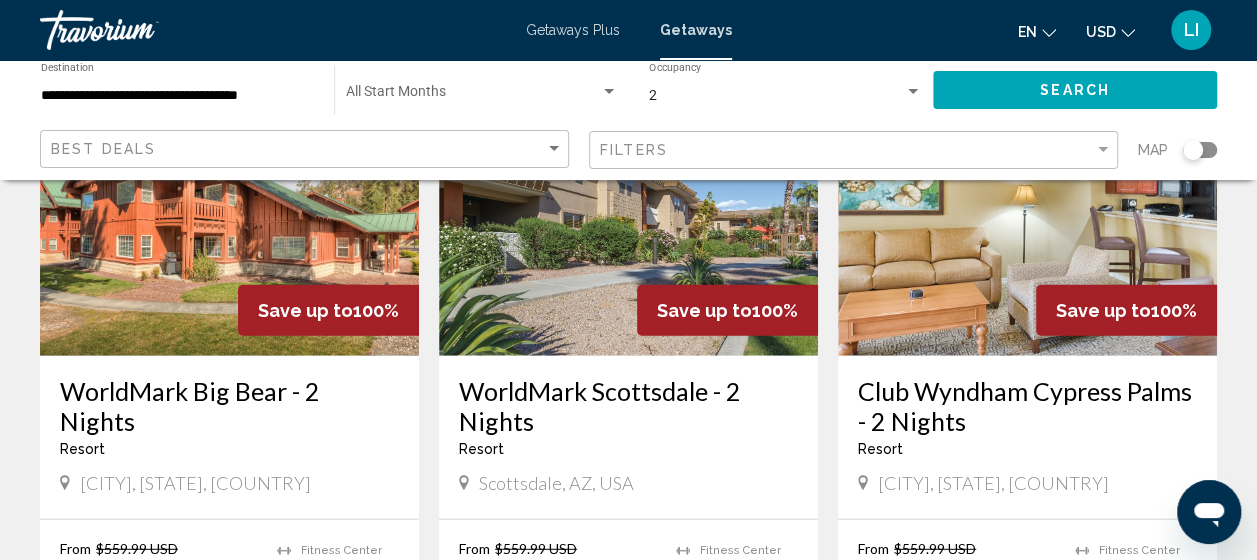 click on "Club Wyndham Cypress Palms - 2 Nights" at bounding box center [1027, 406] 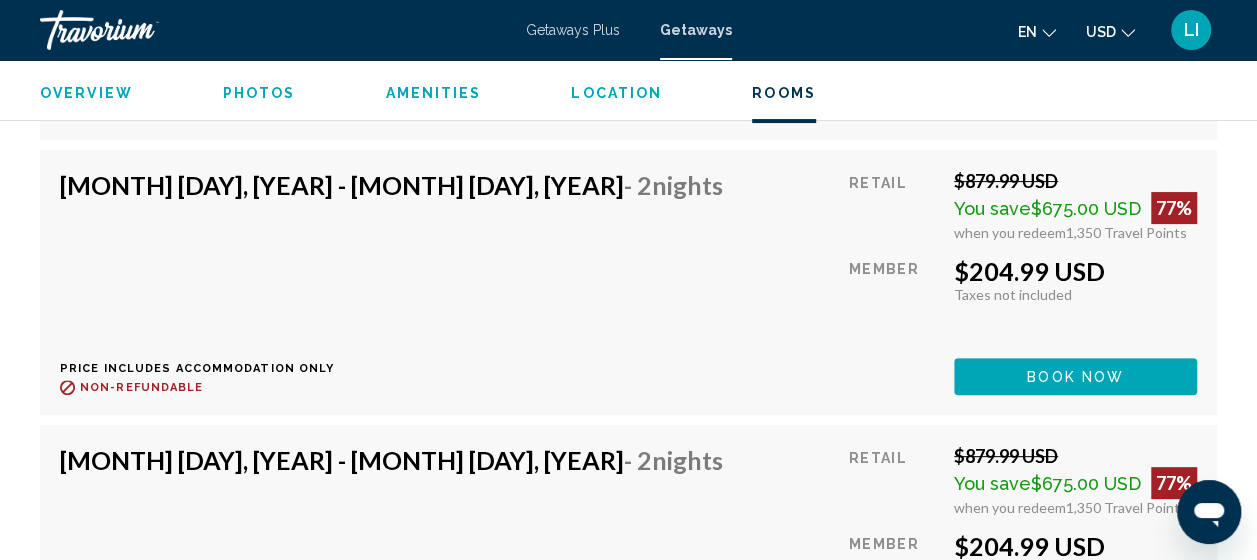 scroll, scrollTop: 15355, scrollLeft: 0, axis: vertical 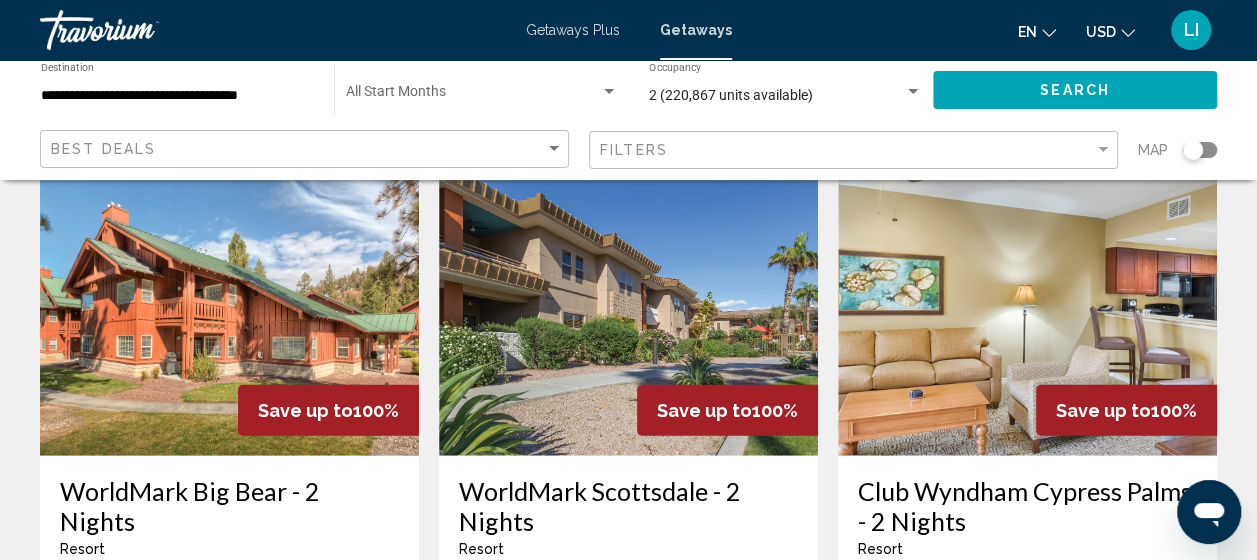 click on "Save up to  100%" at bounding box center (1126, 410) 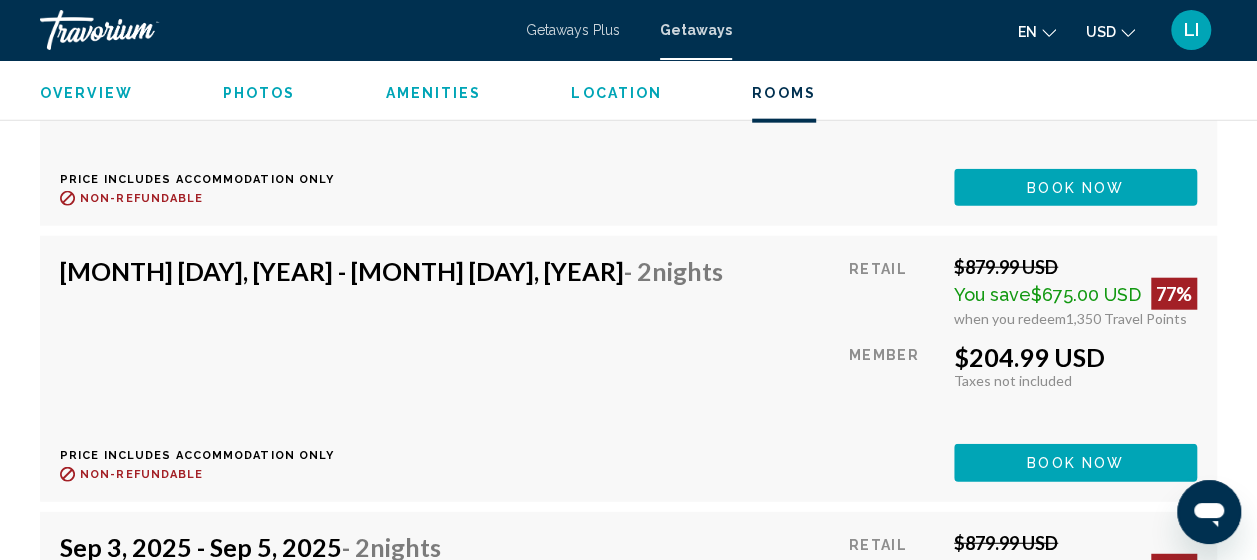 scroll, scrollTop: 9855, scrollLeft: 0, axis: vertical 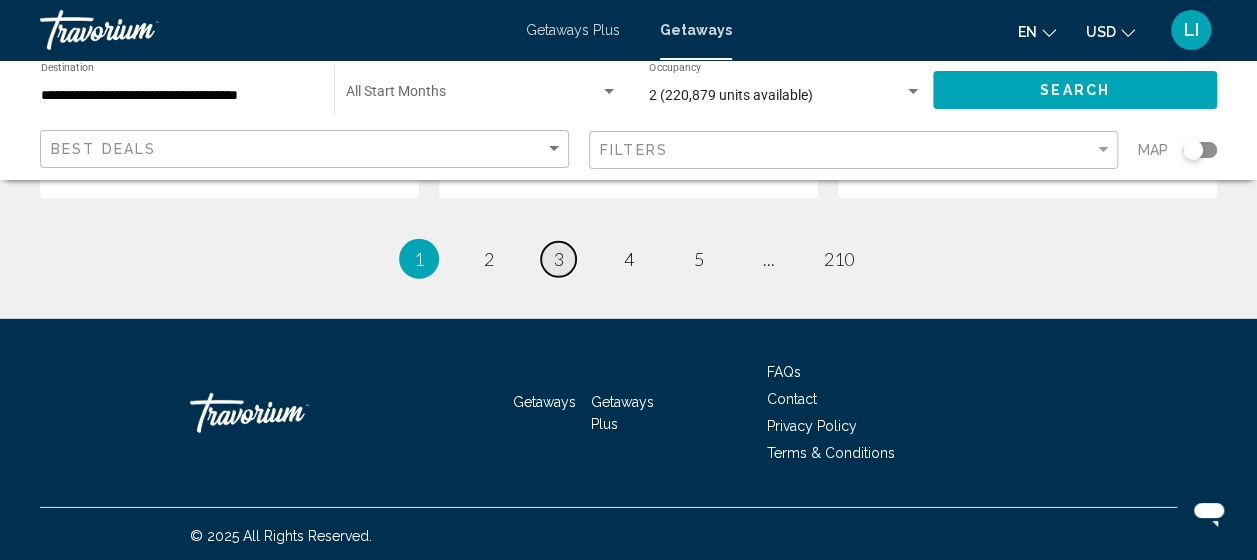 click on "3" at bounding box center (559, 259) 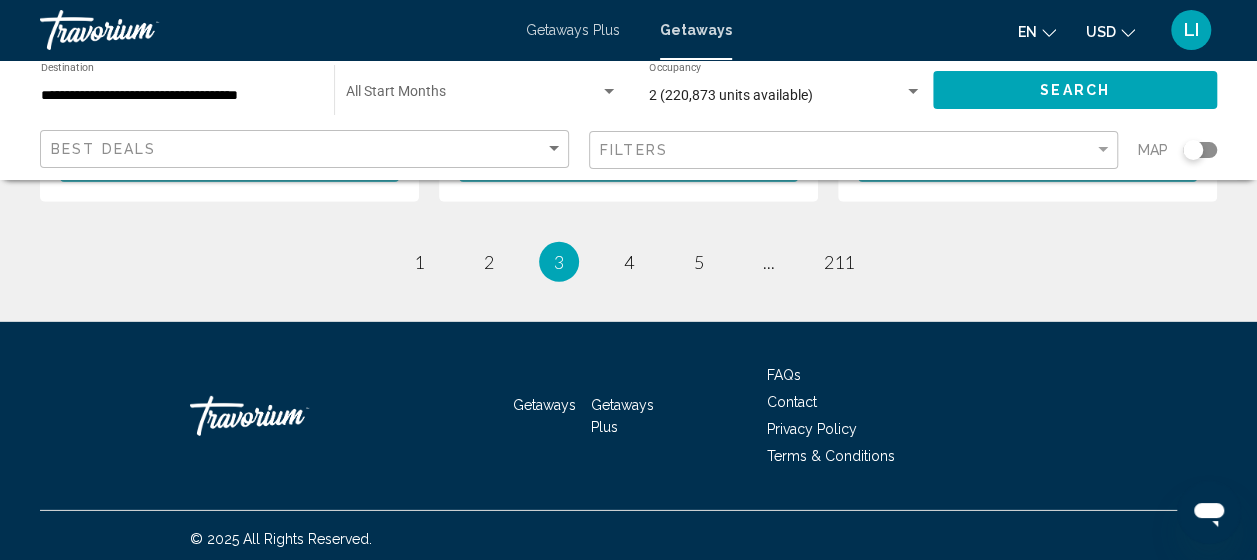 scroll, scrollTop: 2878, scrollLeft: 0, axis: vertical 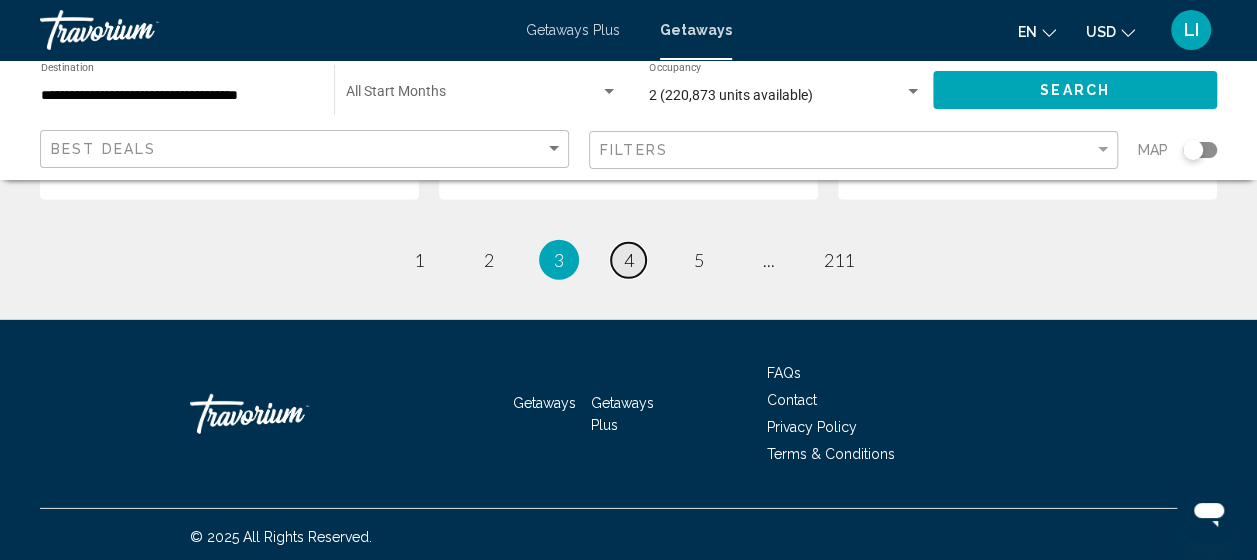 click on "4" at bounding box center (629, 260) 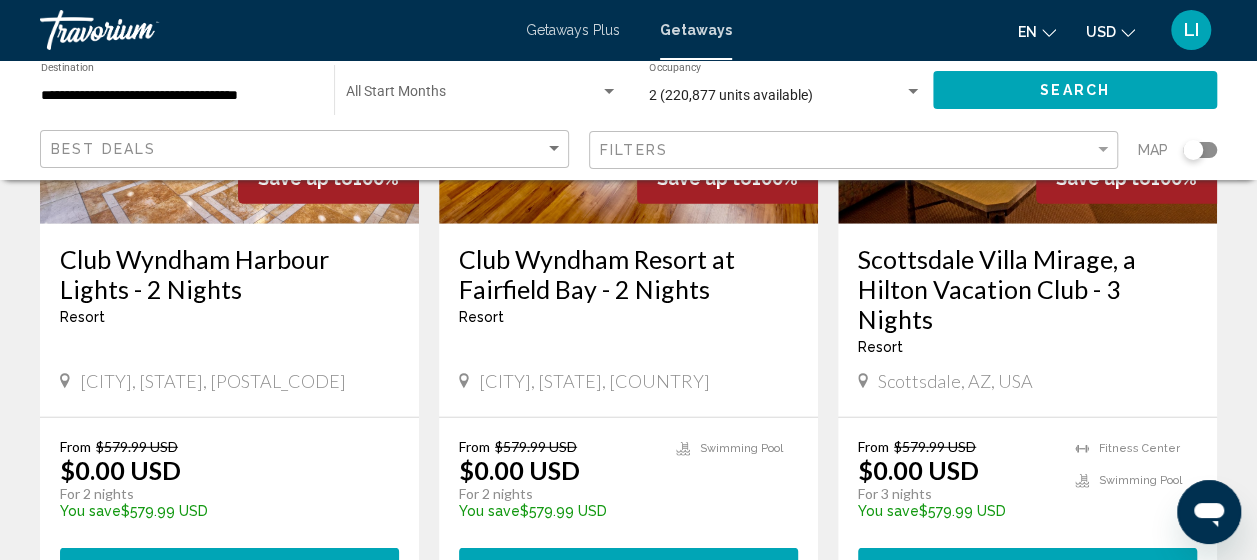 scroll, scrollTop: 2700, scrollLeft: 0, axis: vertical 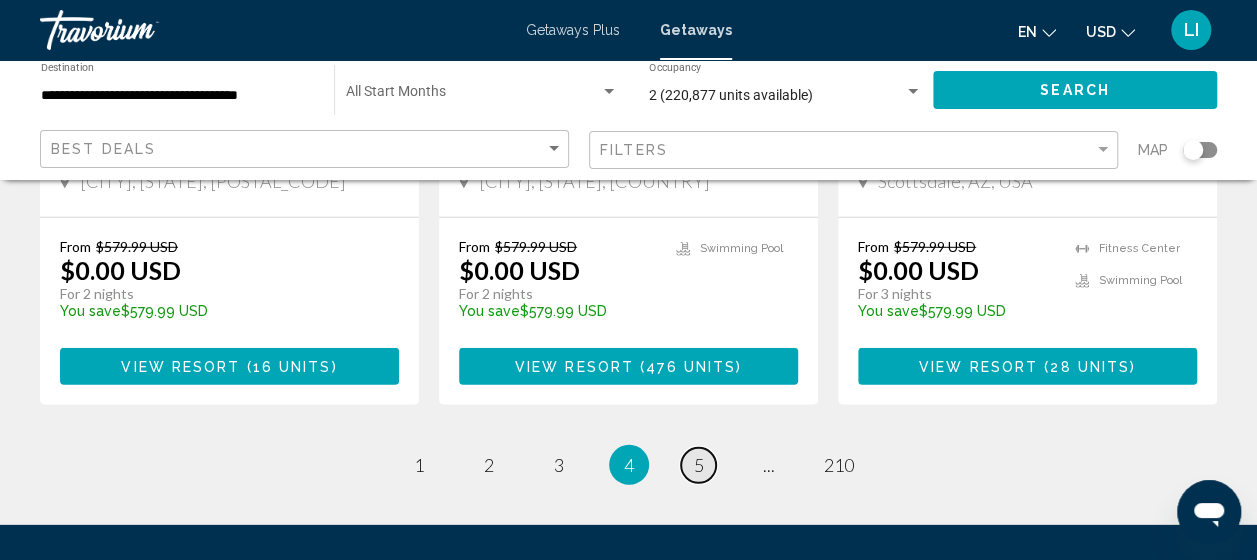 click on "5" at bounding box center [699, 465] 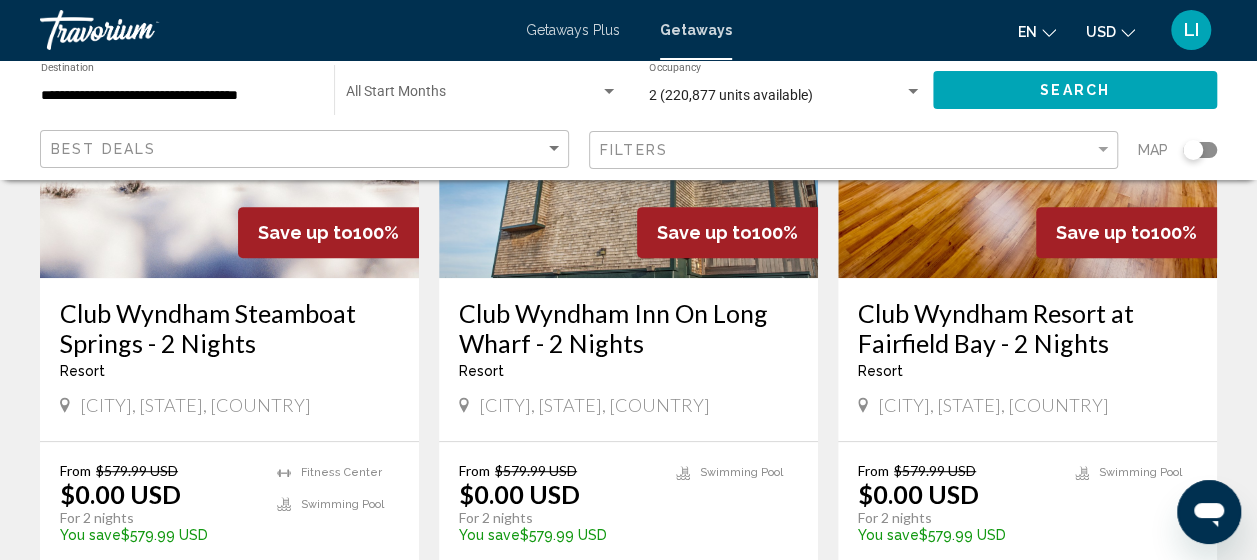 scroll, scrollTop: 400, scrollLeft: 0, axis: vertical 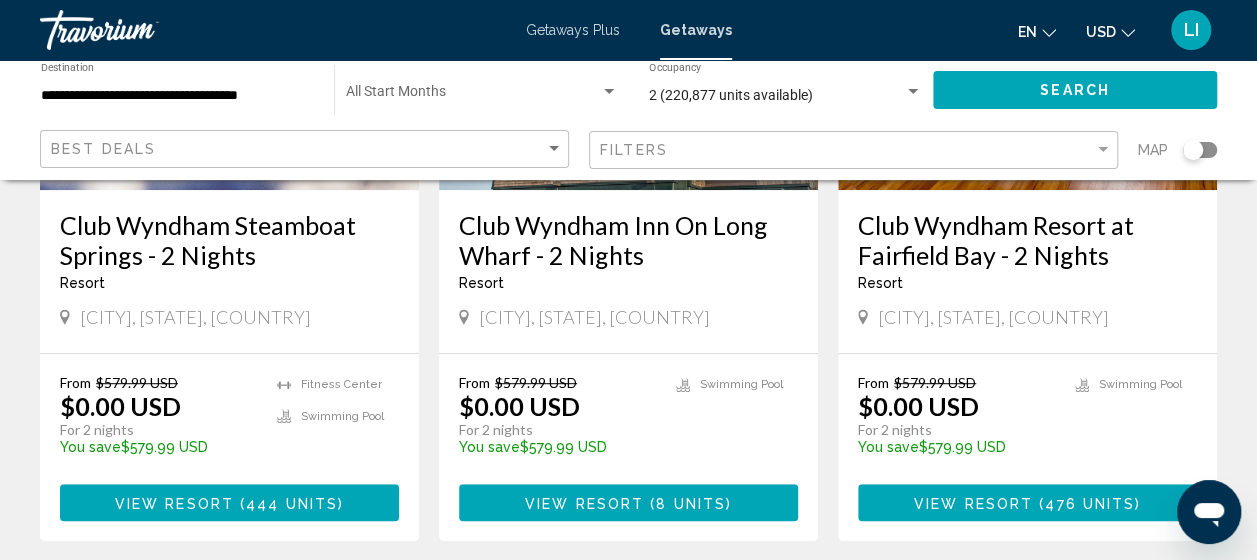 click on "Club Wyndham Inn On Long Wharf - 2 Nights" at bounding box center [628, 240] 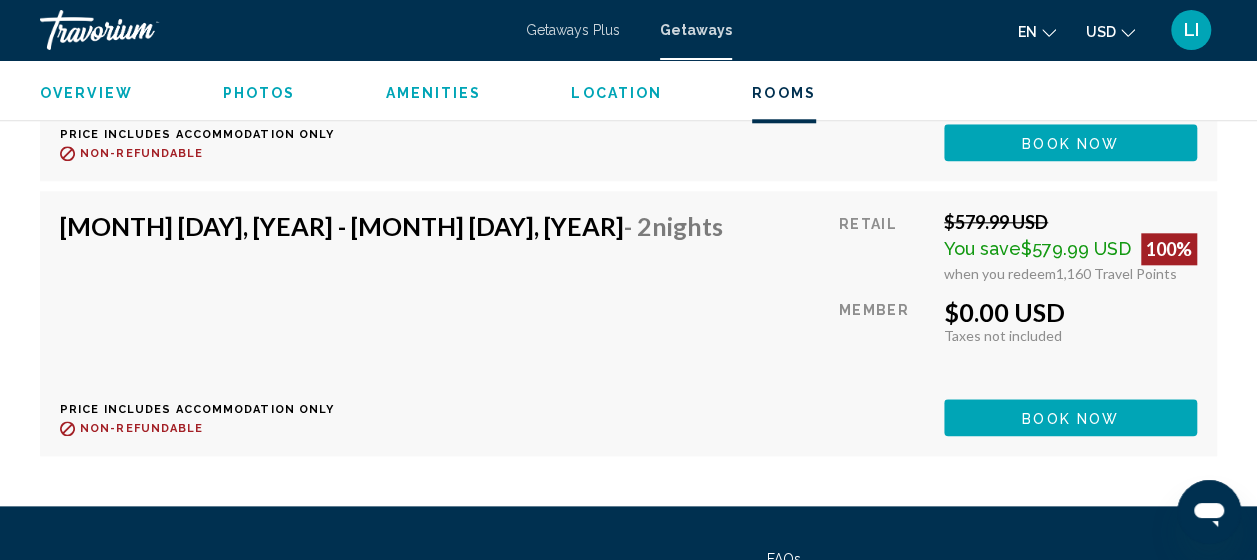 scroll, scrollTop: 4855, scrollLeft: 0, axis: vertical 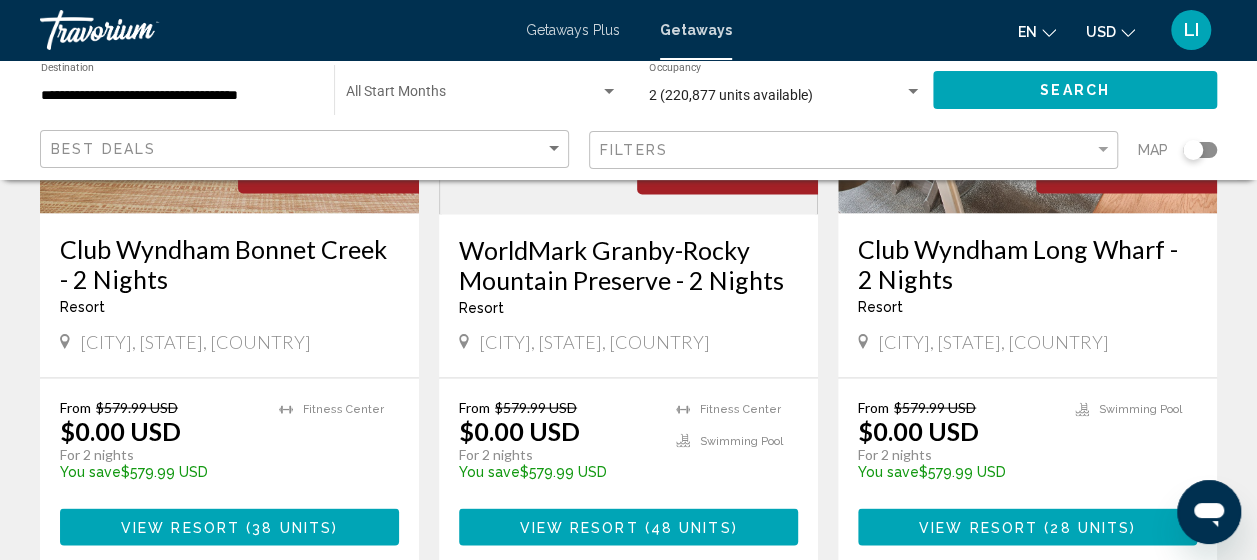 click on "Club Wyndham Long Wharf - 2 Nights" at bounding box center (1027, 263) 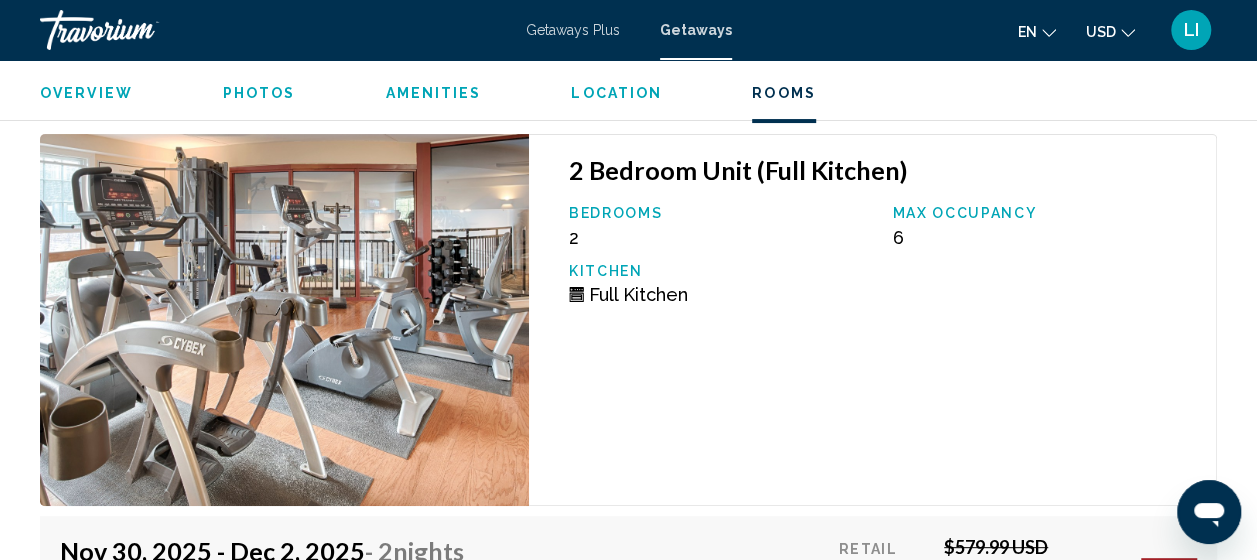 scroll, scrollTop: 3855, scrollLeft: 0, axis: vertical 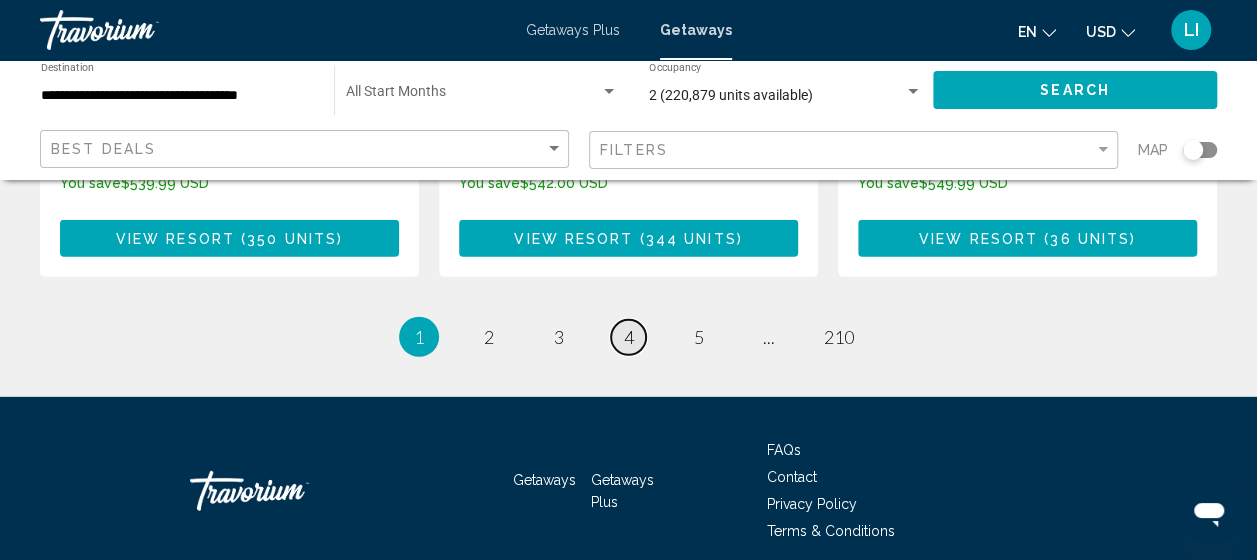 click on "page  4" at bounding box center (628, 337) 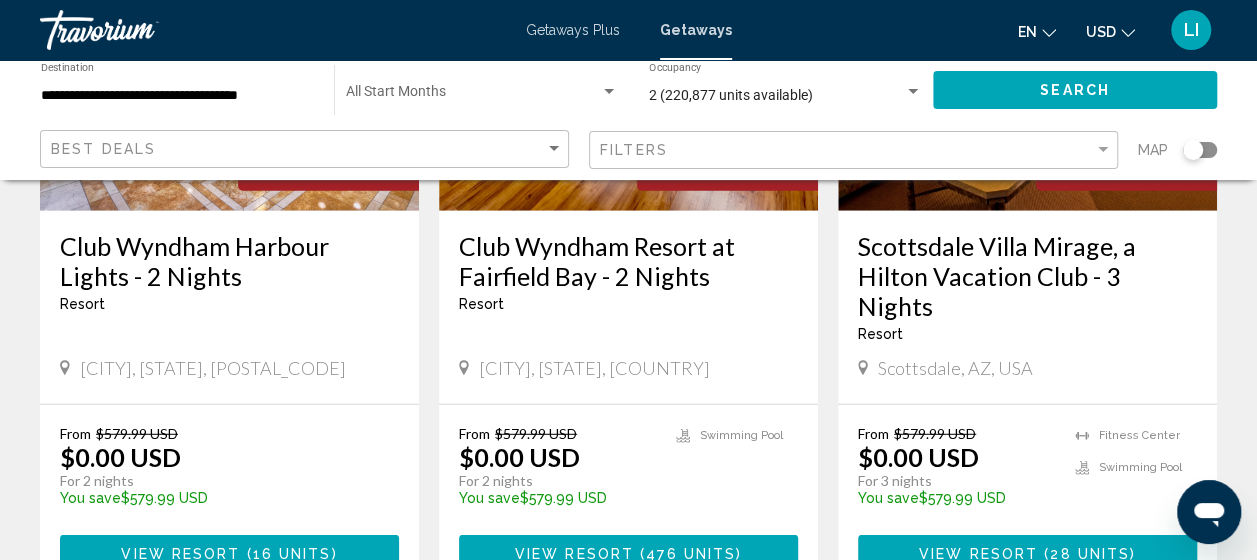 scroll, scrollTop: 2600, scrollLeft: 0, axis: vertical 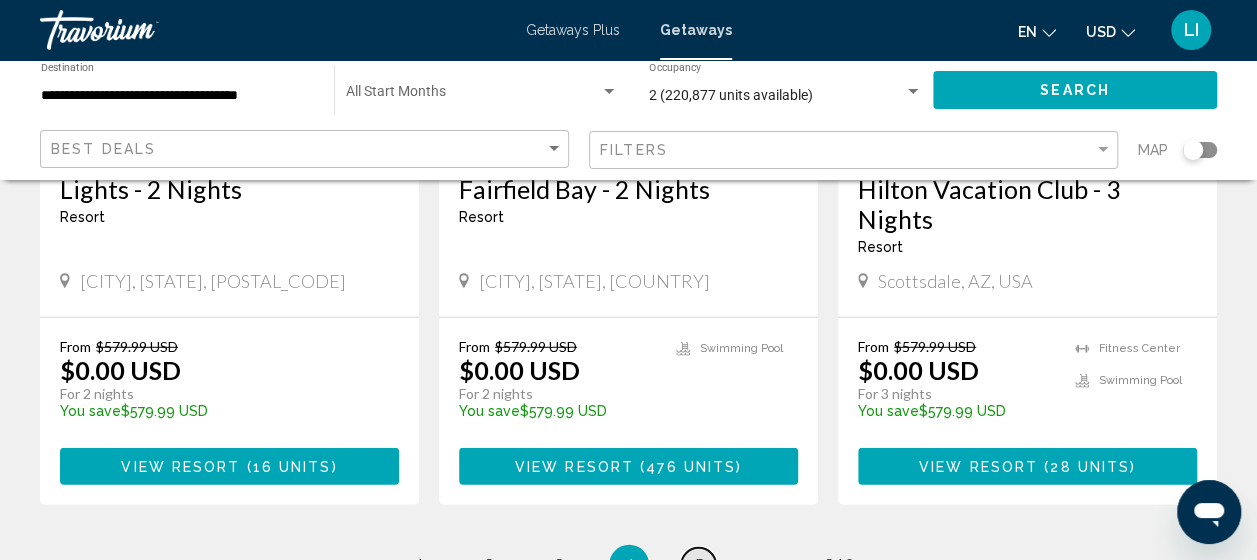 click on "page  5" at bounding box center (698, 565) 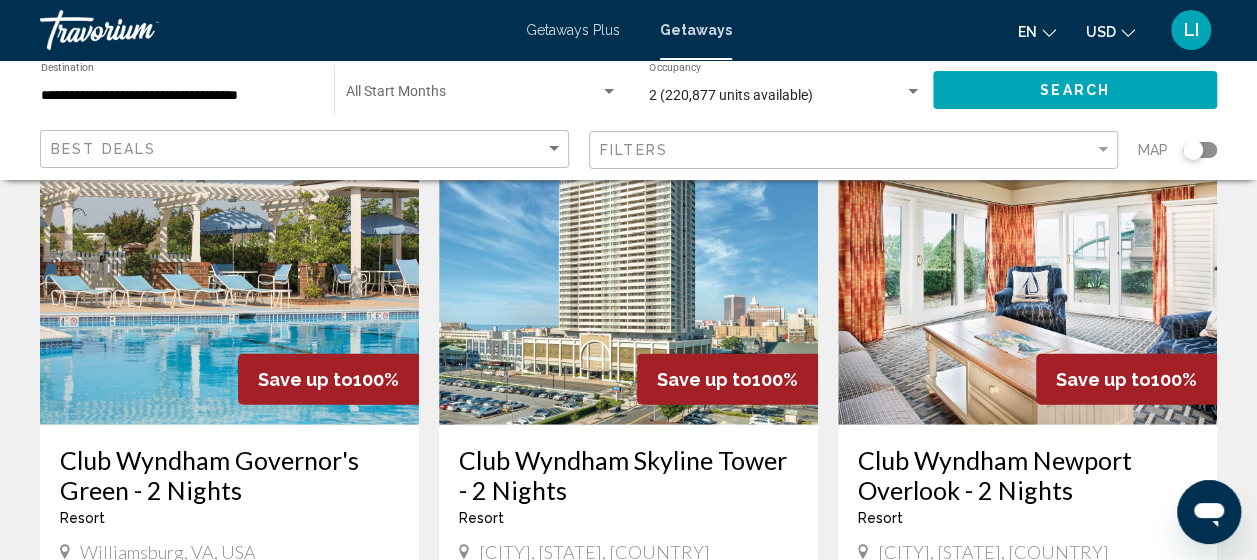 scroll, scrollTop: 2400, scrollLeft: 0, axis: vertical 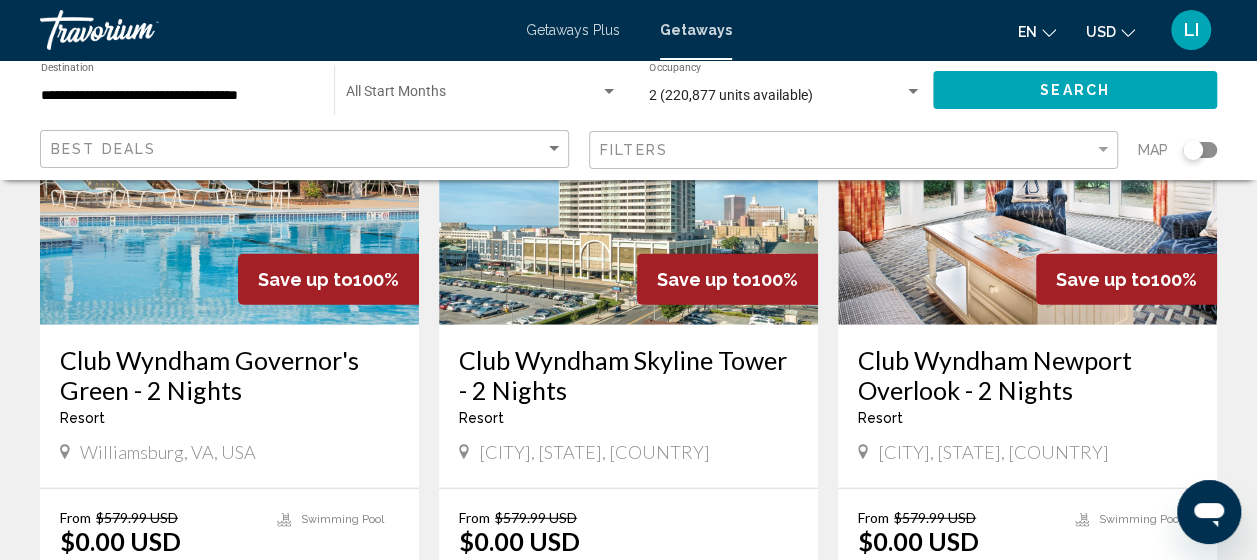 click on "Club Wyndham Newport Overlook - 2 Nights" at bounding box center (1027, 375) 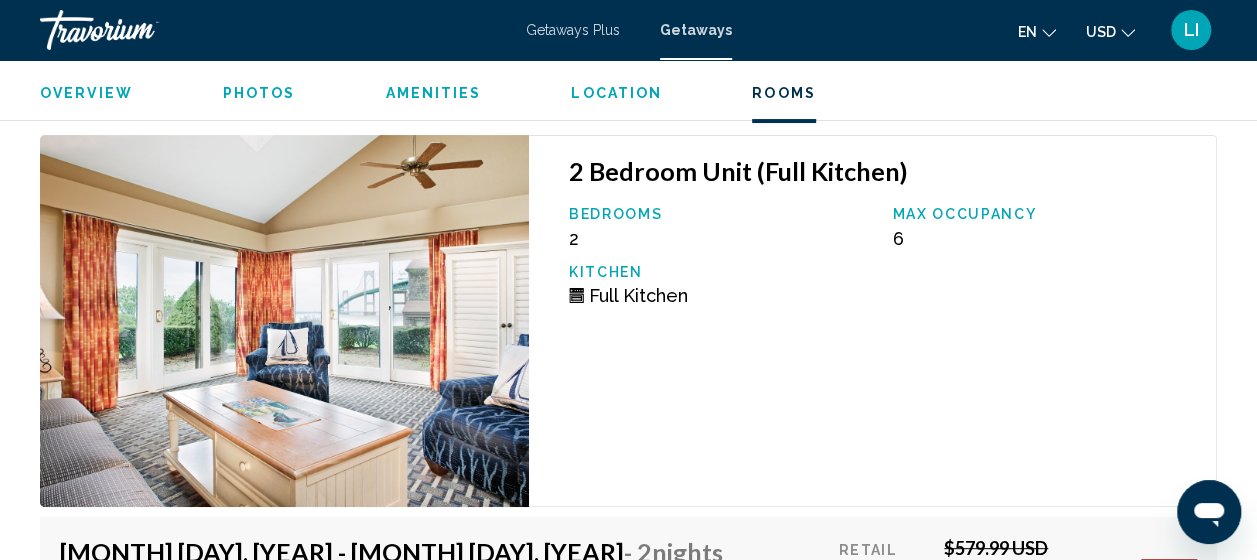 scroll, scrollTop: 3855, scrollLeft: 0, axis: vertical 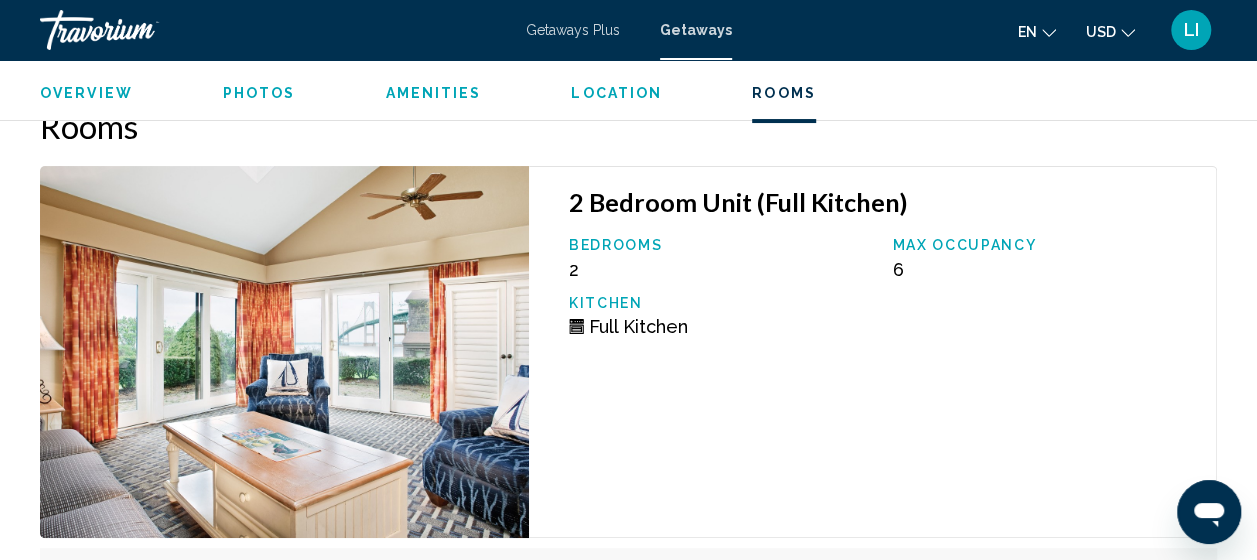 click at bounding box center (284, 352) 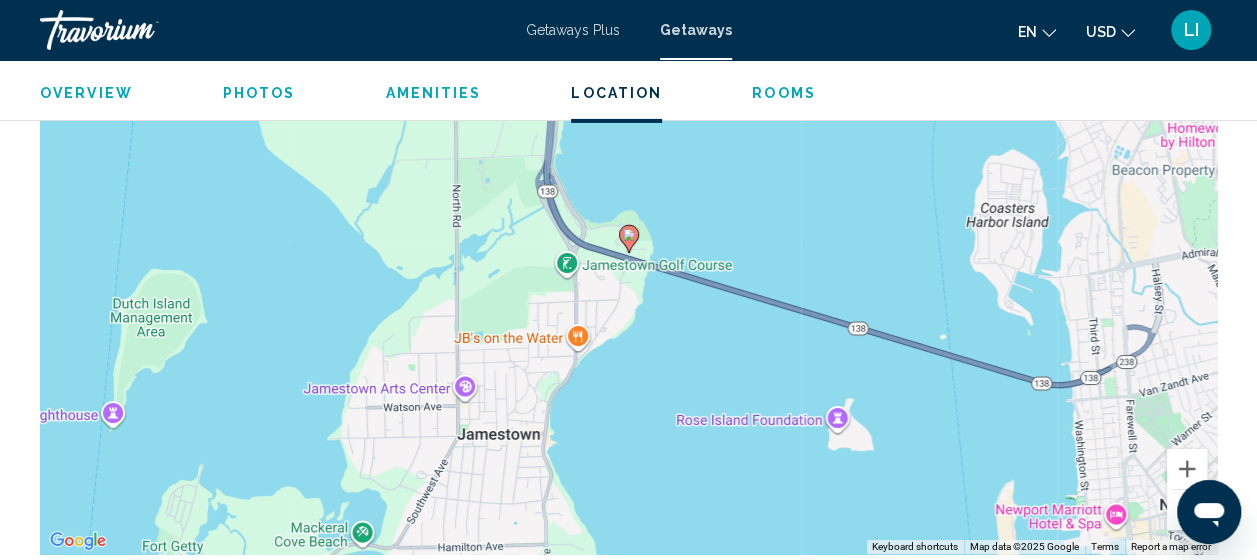 scroll, scrollTop: 3255, scrollLeft: 0, axis: vertical 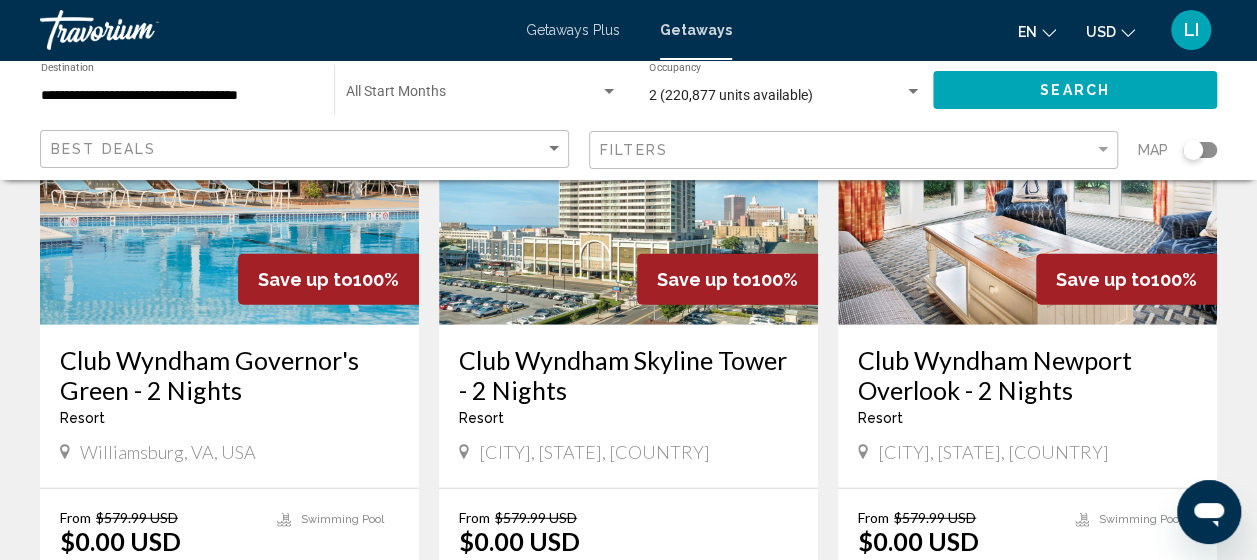 click on "Club Wyndham Skyline Tower - 2 Nights" at bounding box center [628, 375] 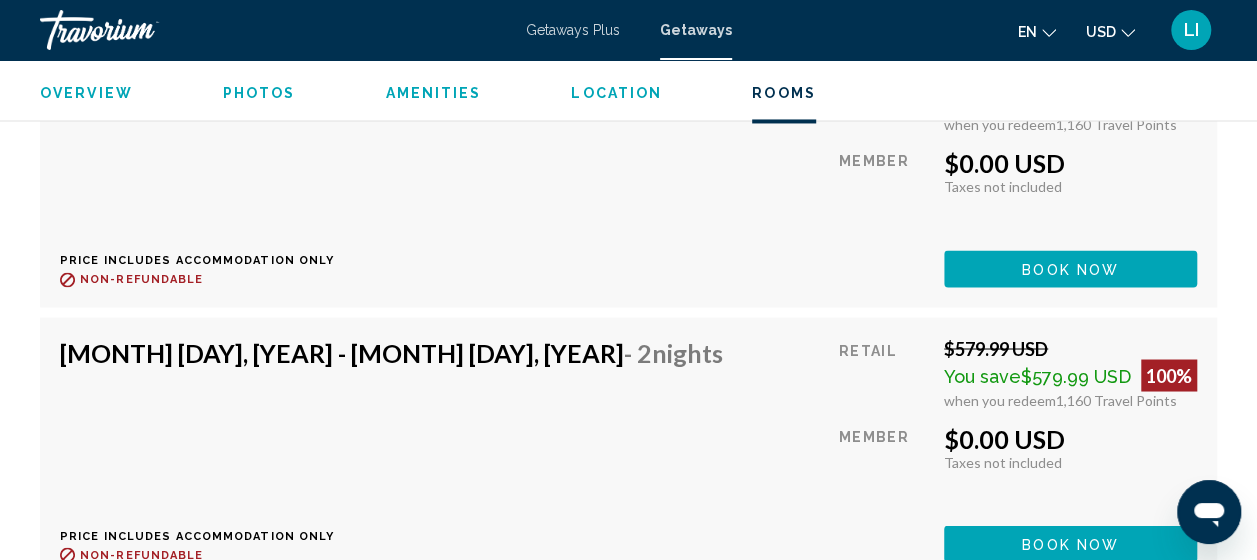 scroll, scrollTop: 5455, scrollLeft: 0, axis: vertical 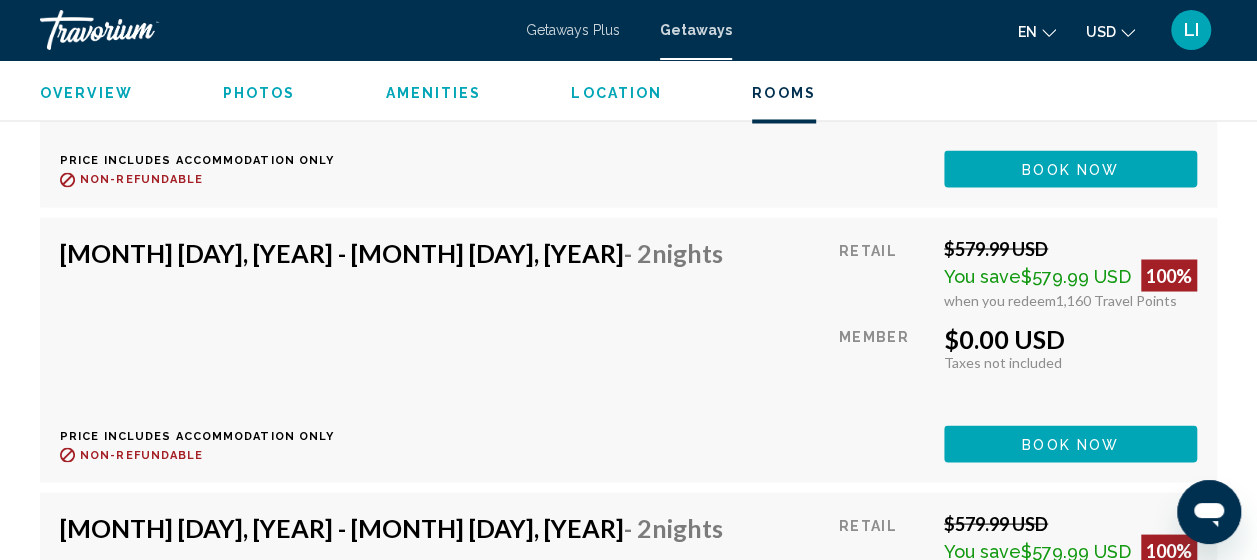 click on "Book now" at bounding box center (1070, -382) 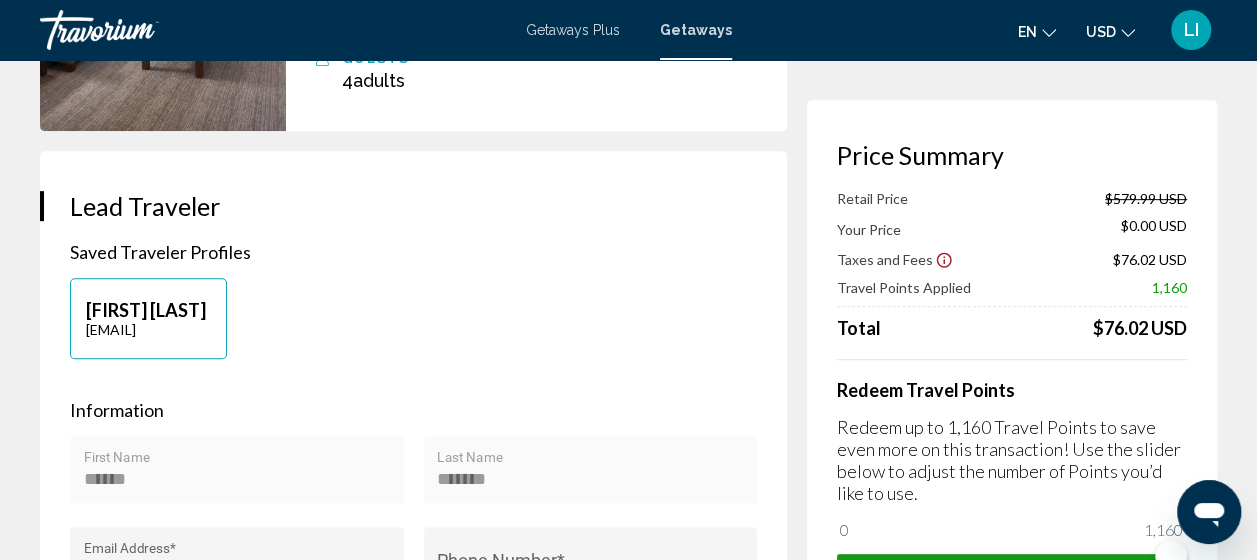 scroll, scrollTop: 400, scrollLeft: 0, axis: vertical 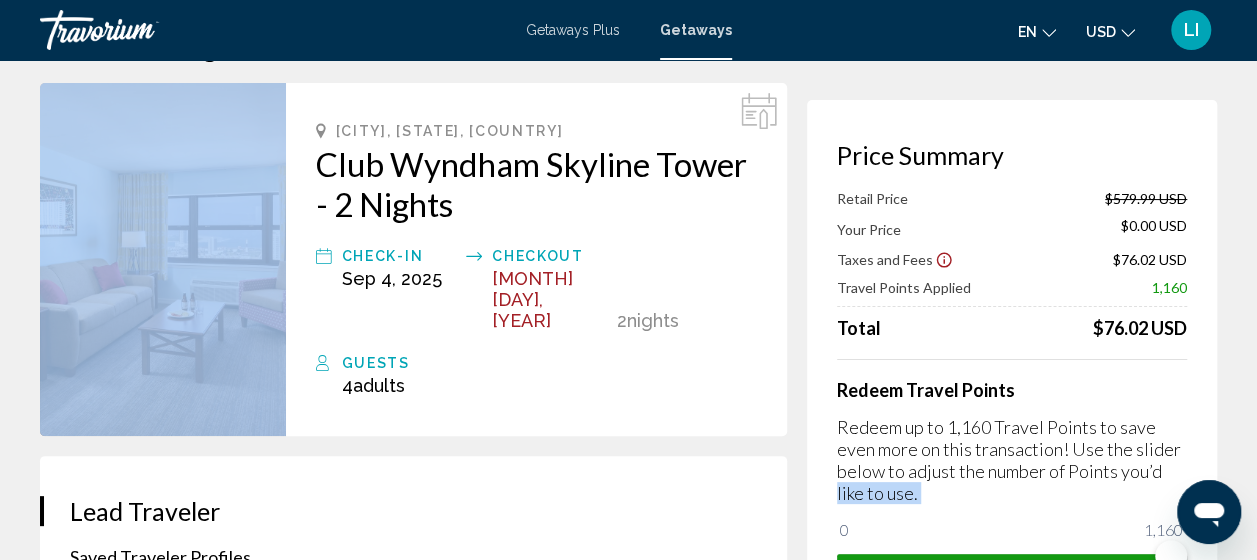 drag, startPoint x: 296, startPoint y: 129, endPoint x: 1156, endPoint y: 472, distance: 925.87744 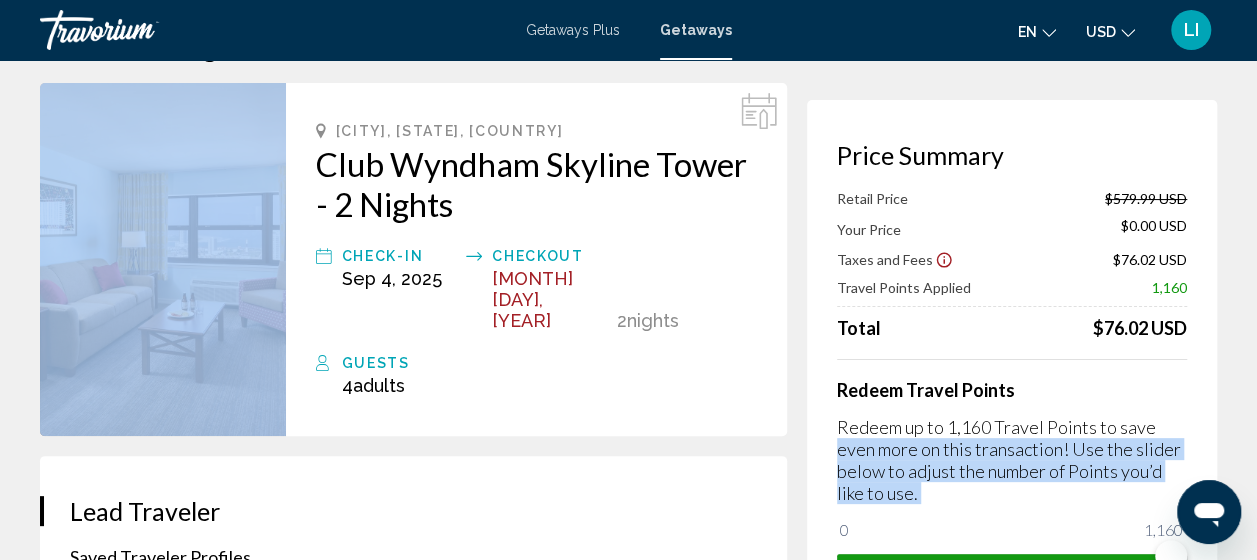 drag, startPoint x: 304, startPoint y: 122, endPoint x: 1157, endPoint y: 417, distance: 902.5708 